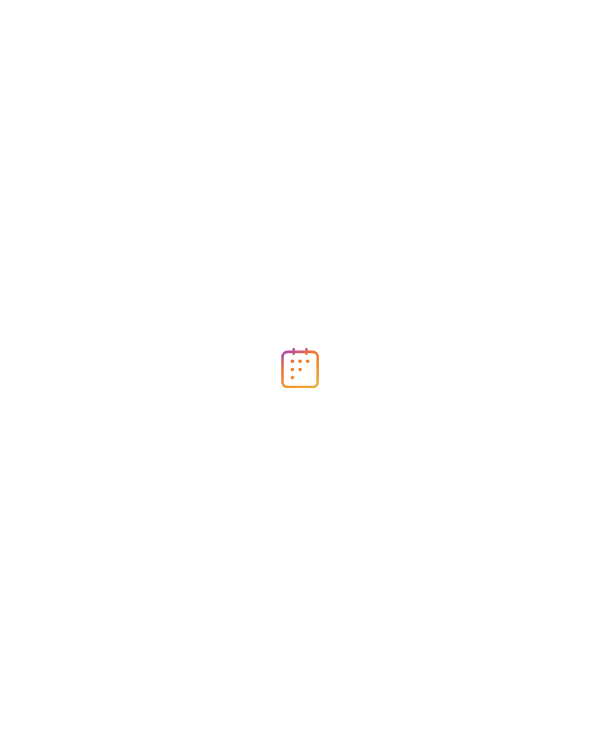 scroll, scrollTop: 0, scrollLeft: 0, axis: both 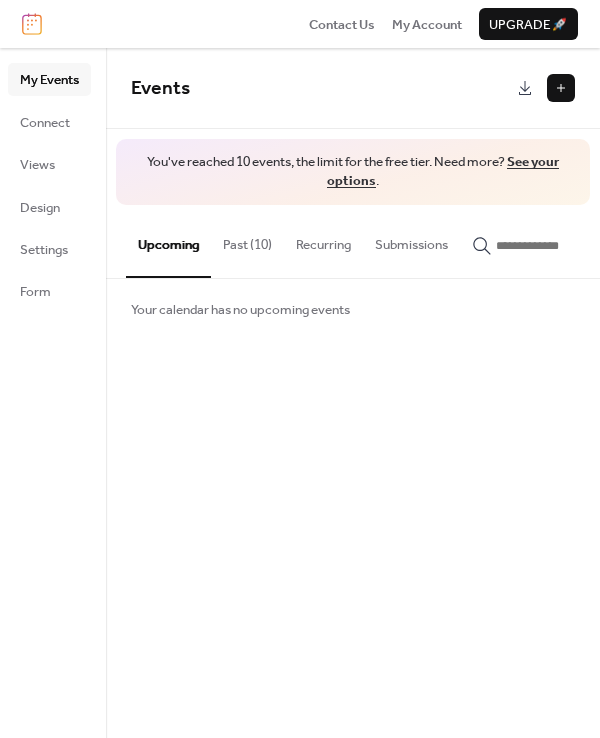 click on "Past (10)" at bounding box center [247, 240] 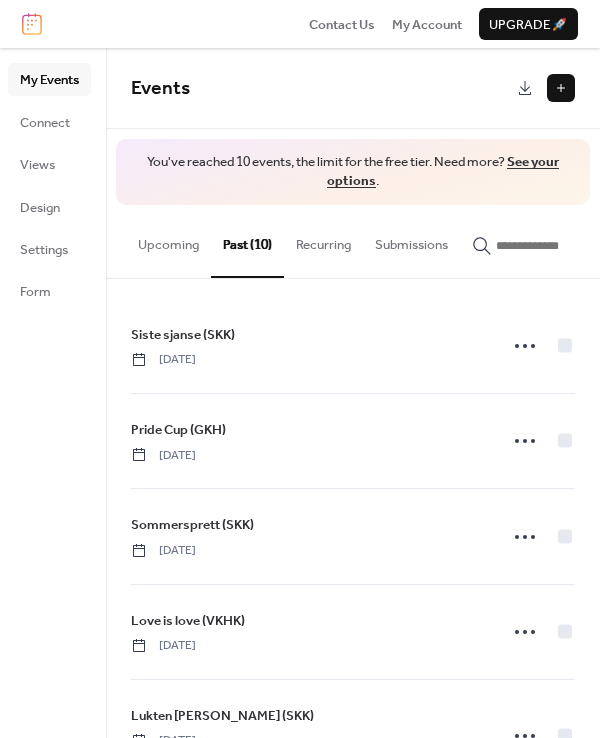click on "Love is love (VKHK)" at bounding box center [188, 621] 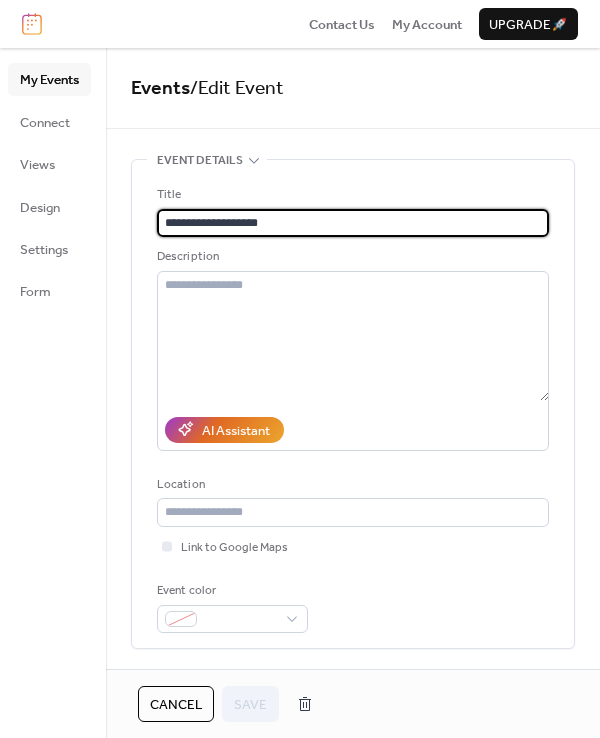 drag, startPoint x: 273, startPoint y: 218, endPoint x: 89, endPoint y: 231, distance: 184.45866 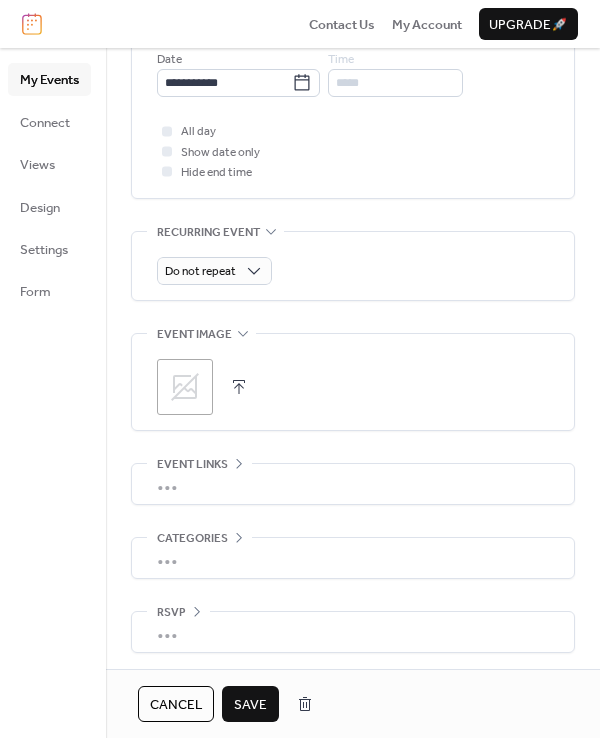 scroll, scrollTop: 779, scrollLeft: 0, axis: vertical 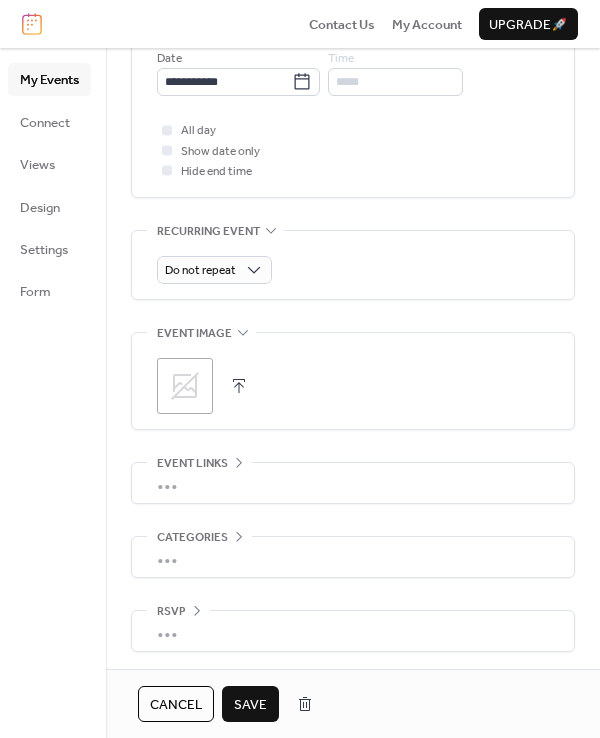 type on "**********" 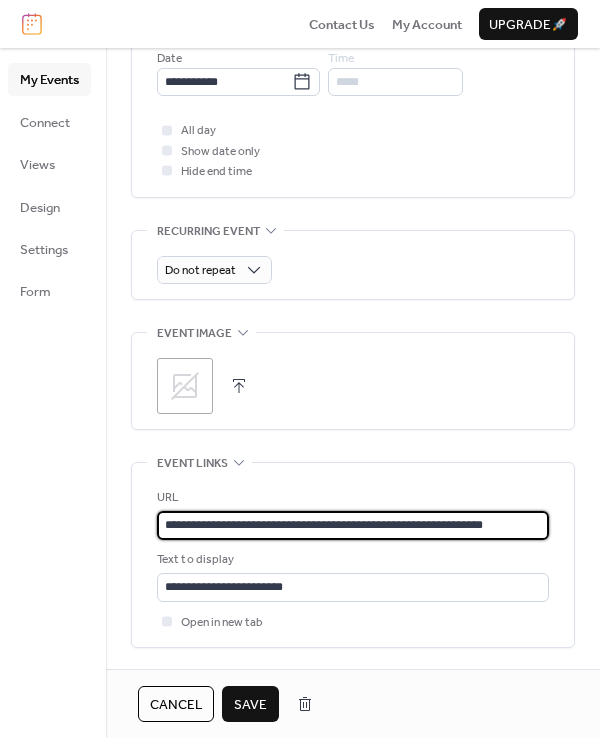 drag, startPoint x: 535, startPoint y: 522, endPoint x: 18, endPoint y: 534, distance: 517.1392 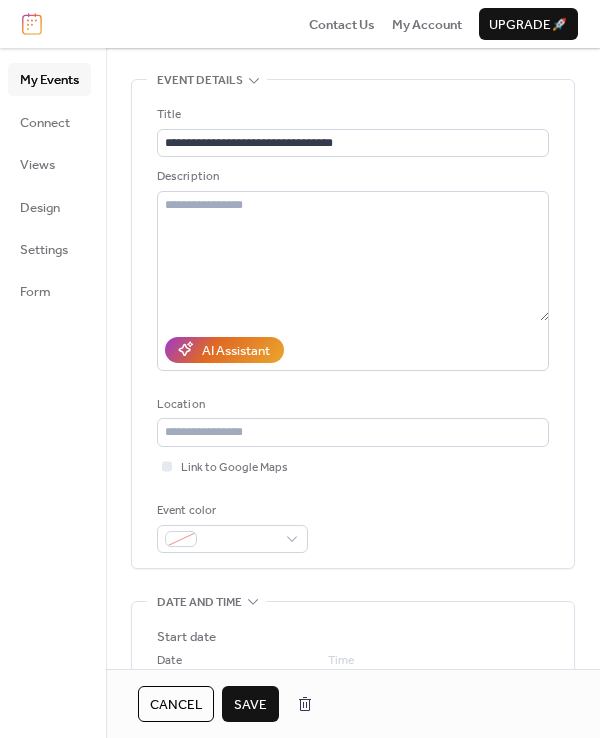 scroll, scrollTop: 79, scrollLeft: 0, axis: vertical 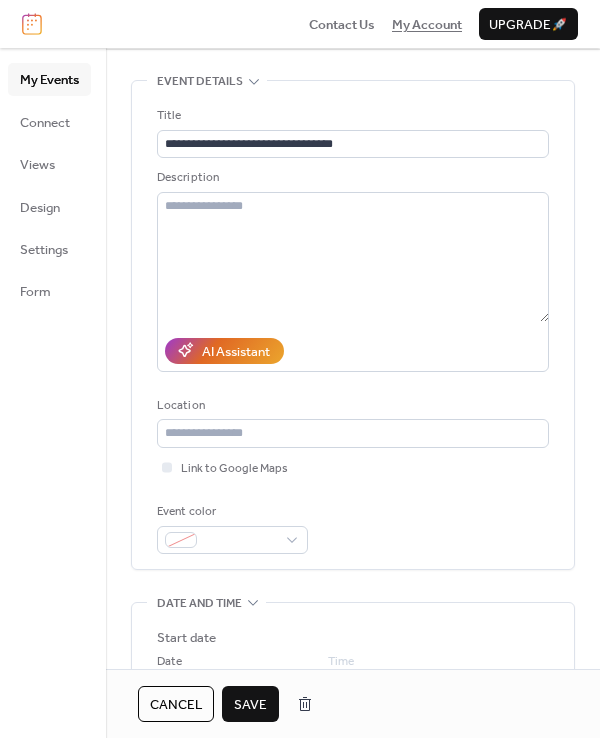 type on "**********" 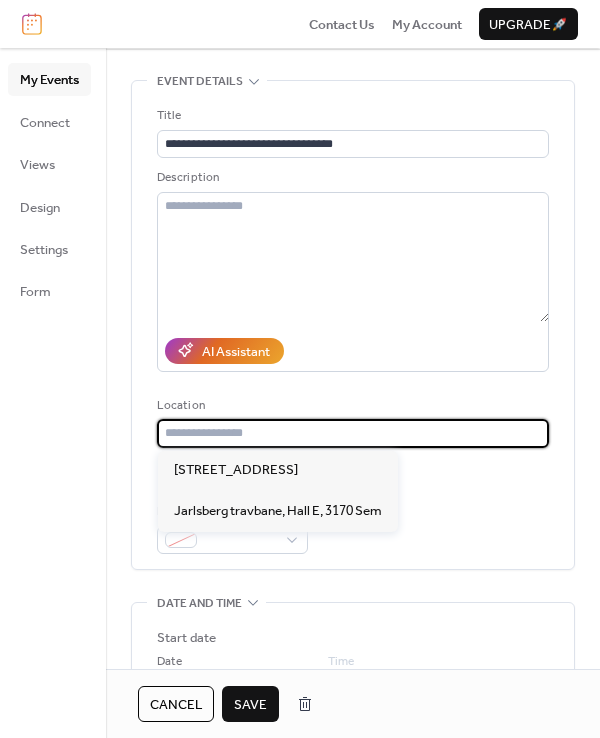click at bounding box center (353, 433) 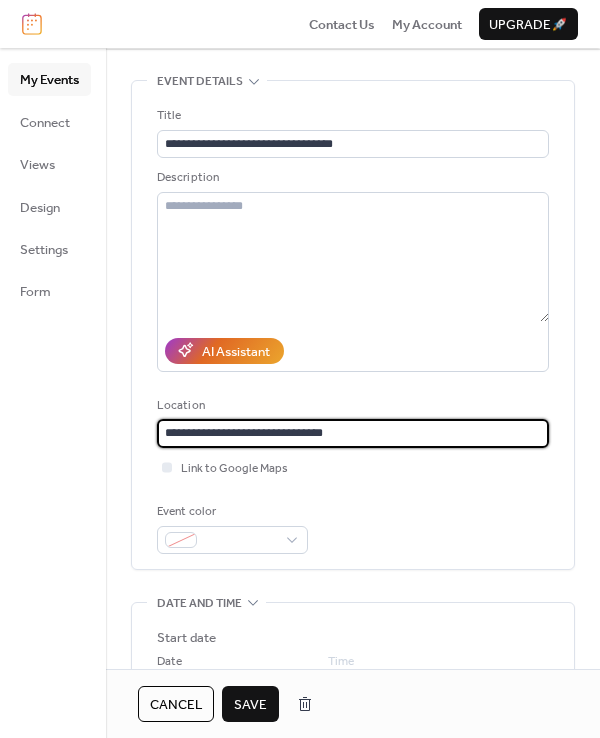 click on "**********" at bounding box center (353, 433) 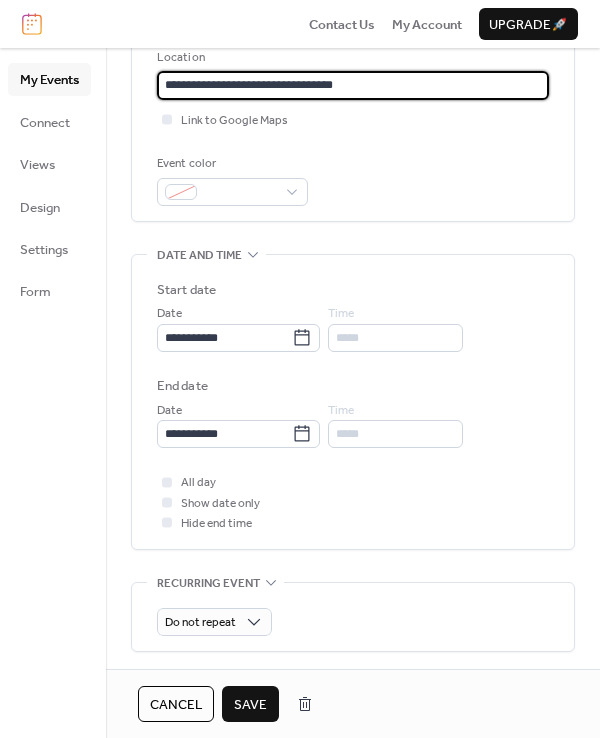 scroll, scrollTop: 479, scrollLeft: 0, axis: vertical 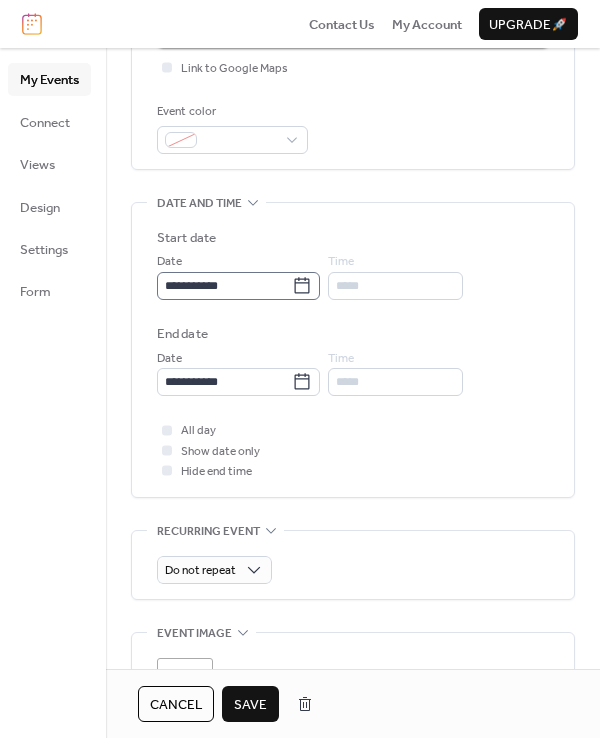 type on "**********" 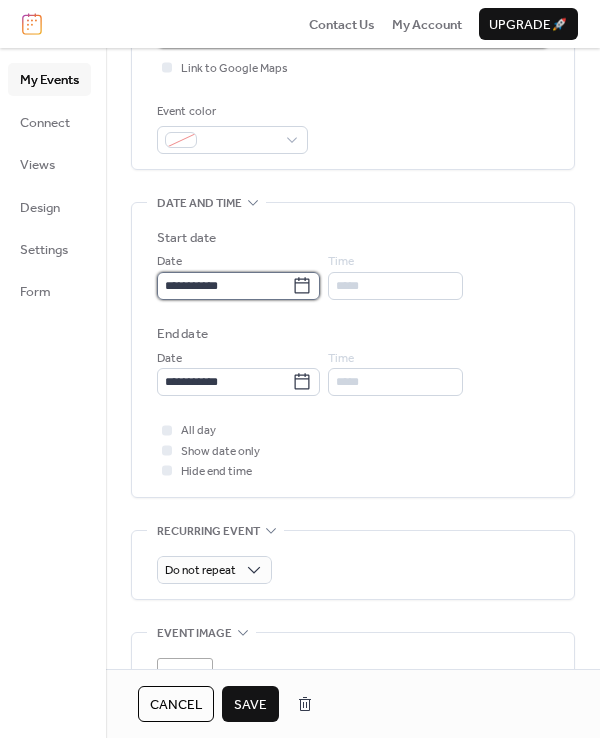 click on "**********" at bounding box center (224, 286) 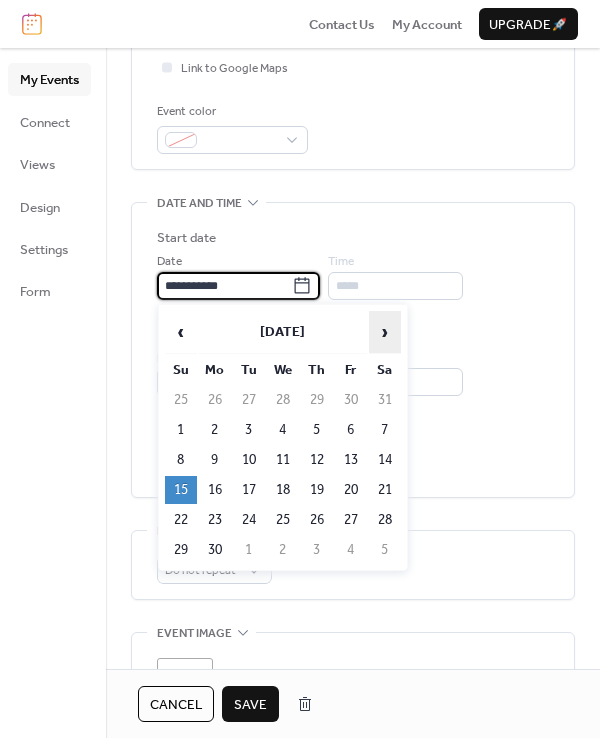 click on "›" at bounding box center (385, 332) 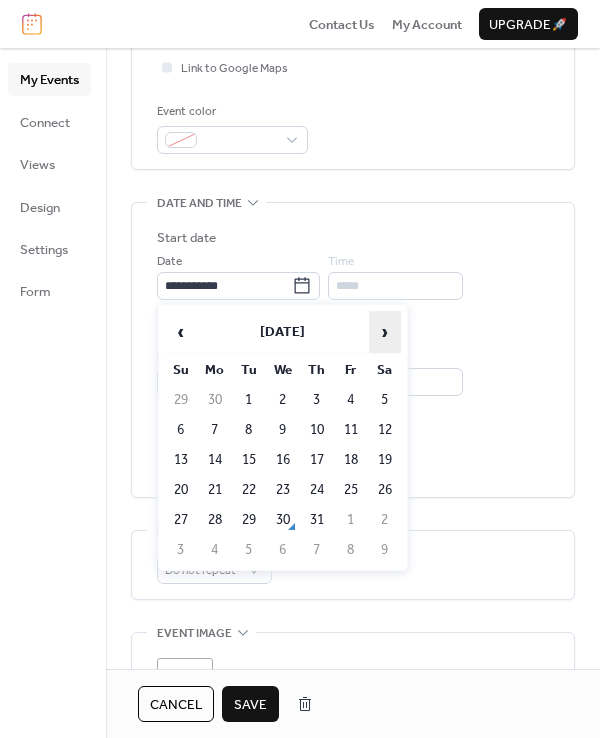 click on "›" at bounding box center (385, 332) 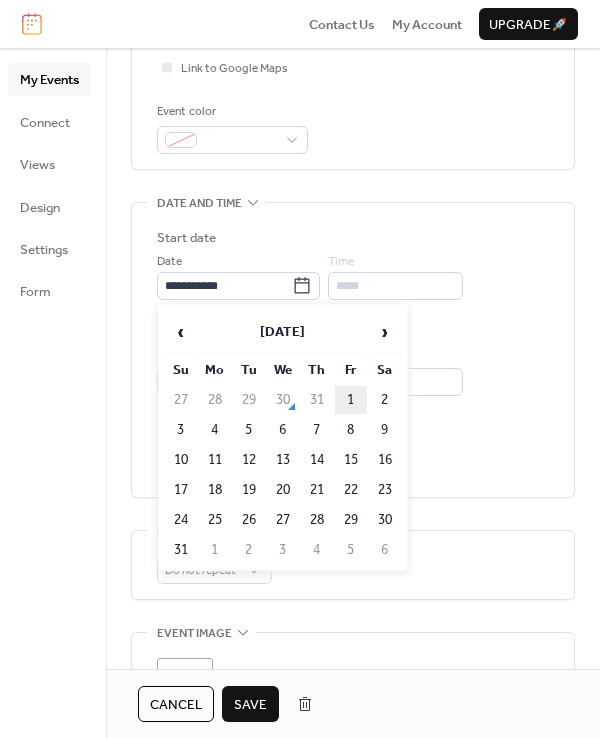 click on "1" at bounding box center [351, 400] 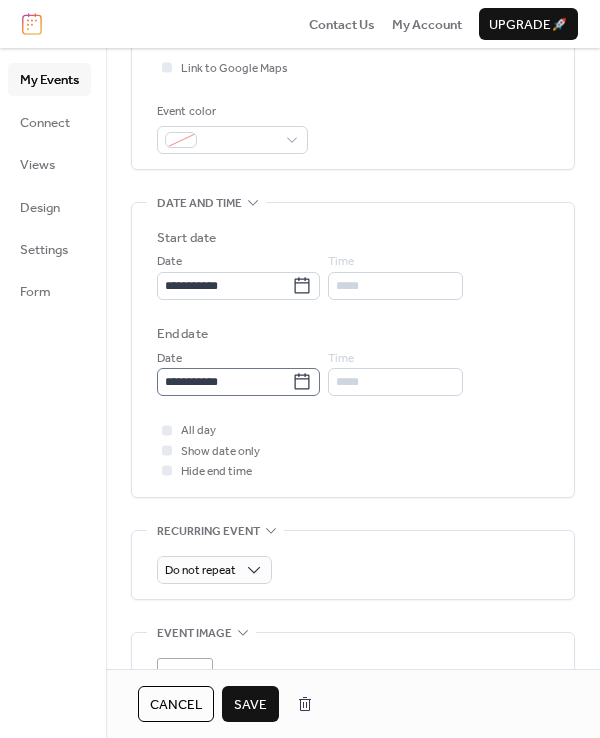 click 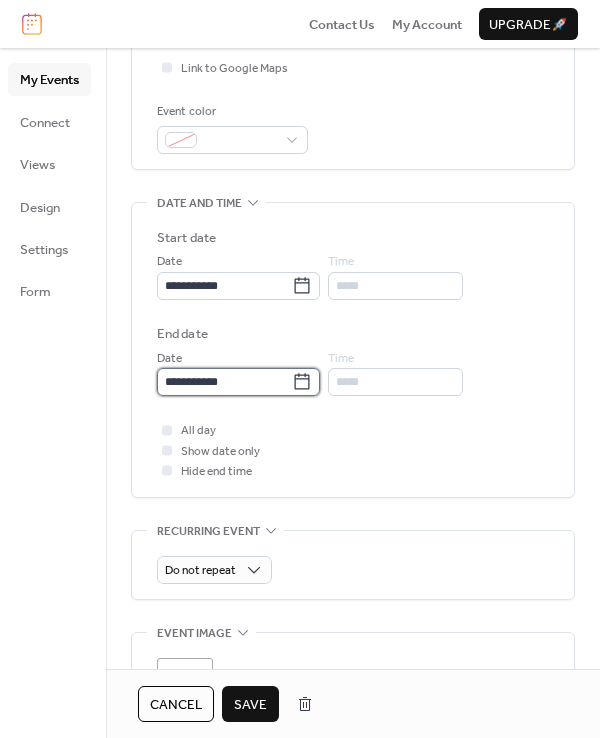 click on "**********" at bounding box center (224, 382) 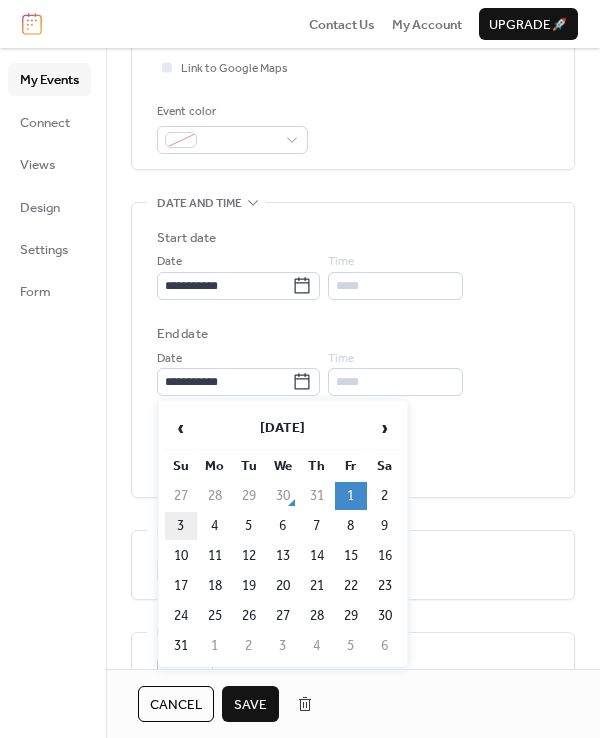 click on "3" at bounding box center [181, 526] 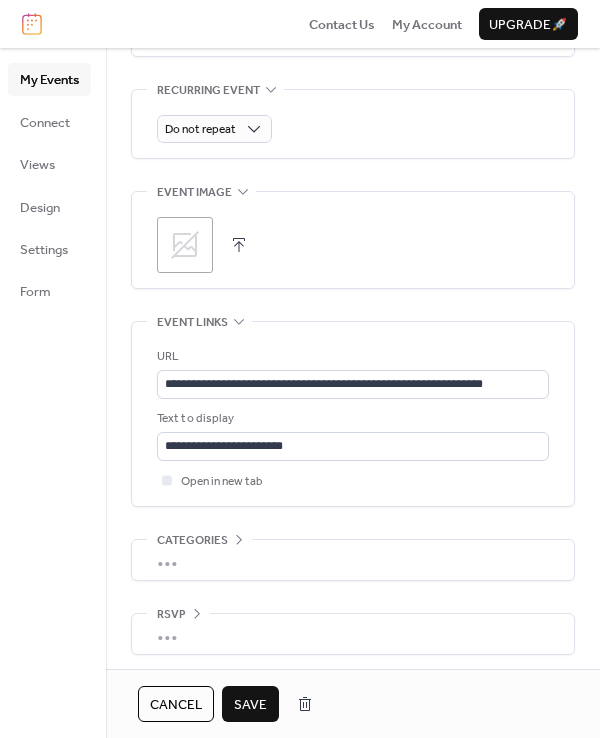 scroll, scrollTop: 923, scrollLeft: 0, axis: vertical 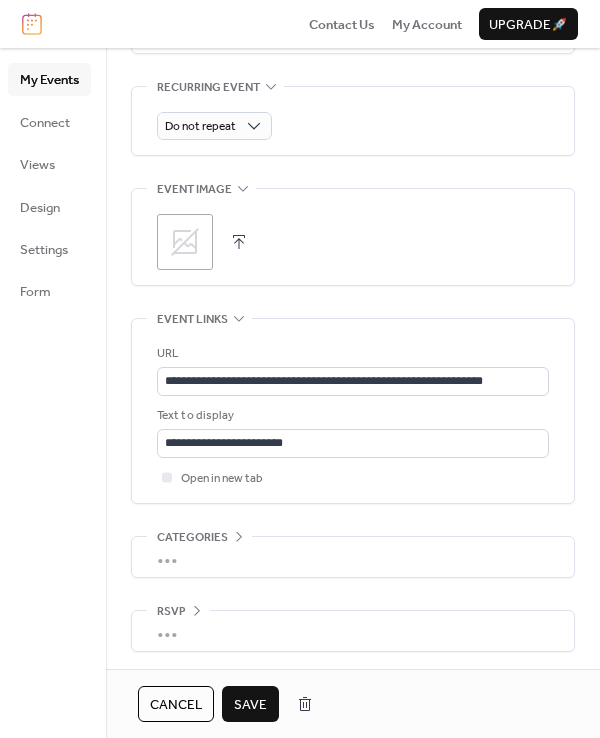 click on "Save" at bounding box center (250, 705) 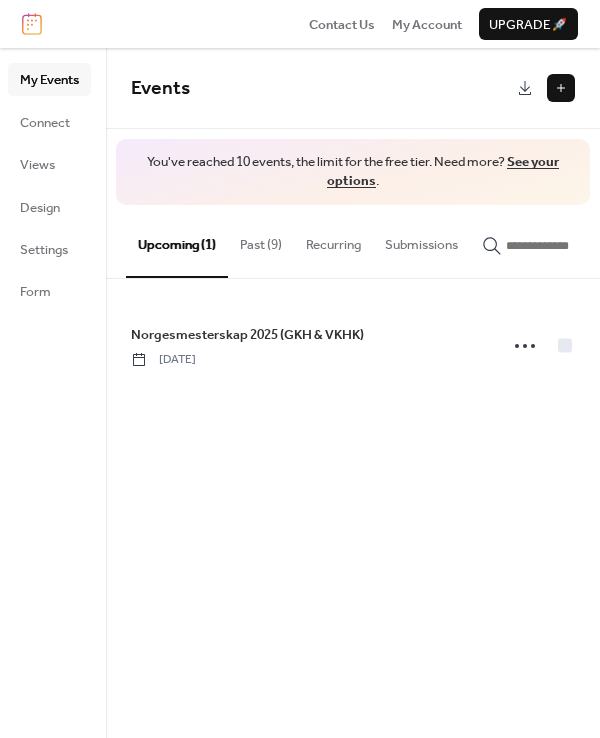 click on "Past (9)" at bounding box center [261, 240] 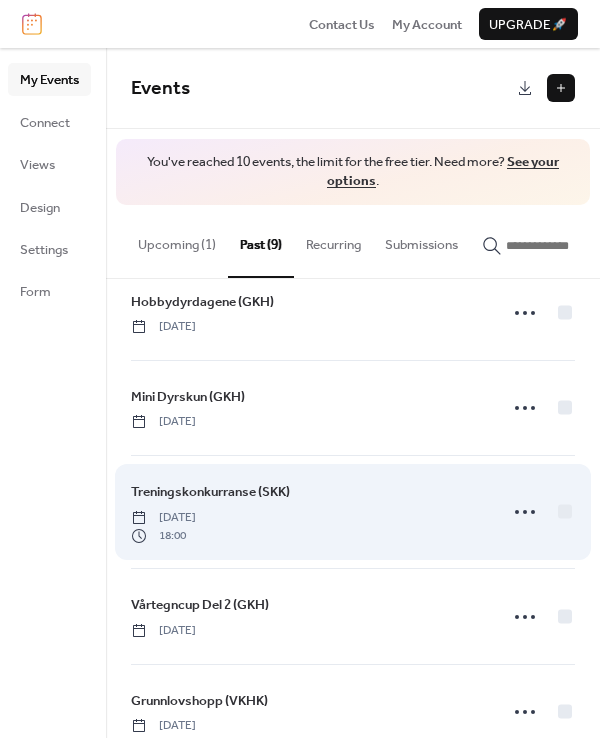 scroll, scrollTop: 479, scrollLeft: 0, axis: vertical 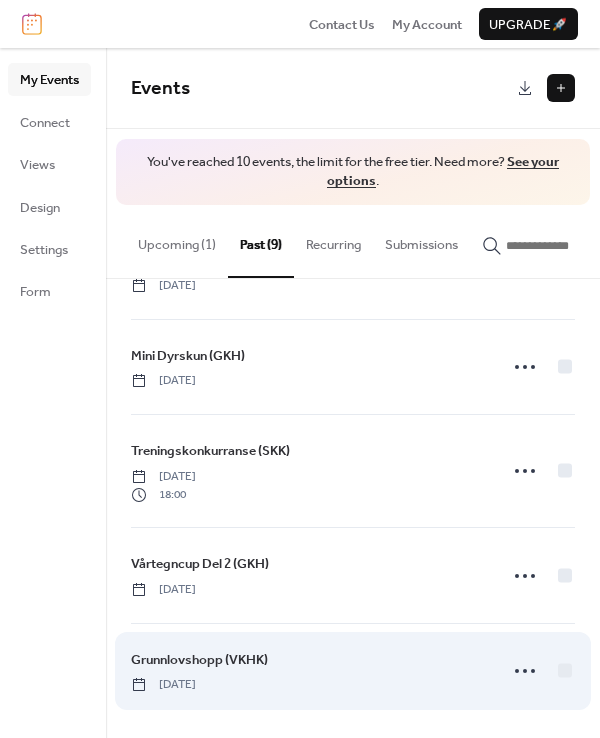 click on "Grunnlovshopp (VKHK)" at bounding box center [199, 660] 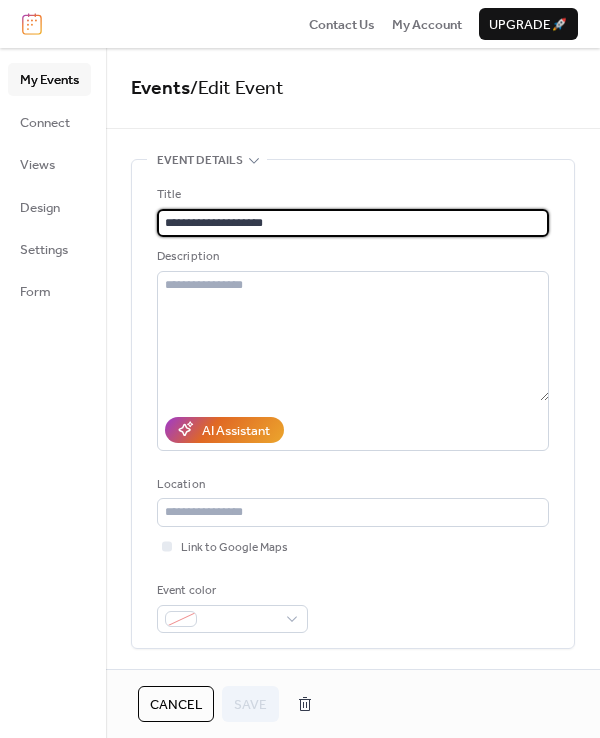 drag, startPoint x: 240, startPoint y: 219, endPoint x: 59, endPoint y: 223, distance: 181.04419 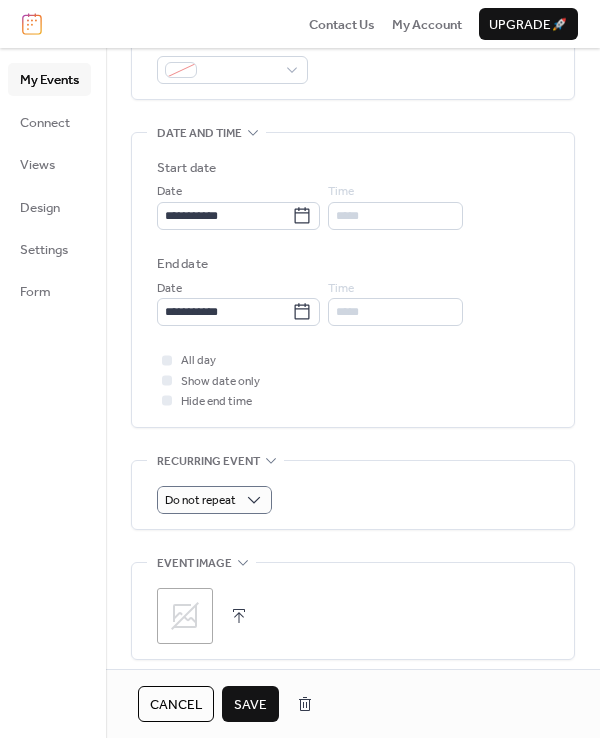 scroll, scrollTop: 700, scrollLeft: 0, axis: vertical 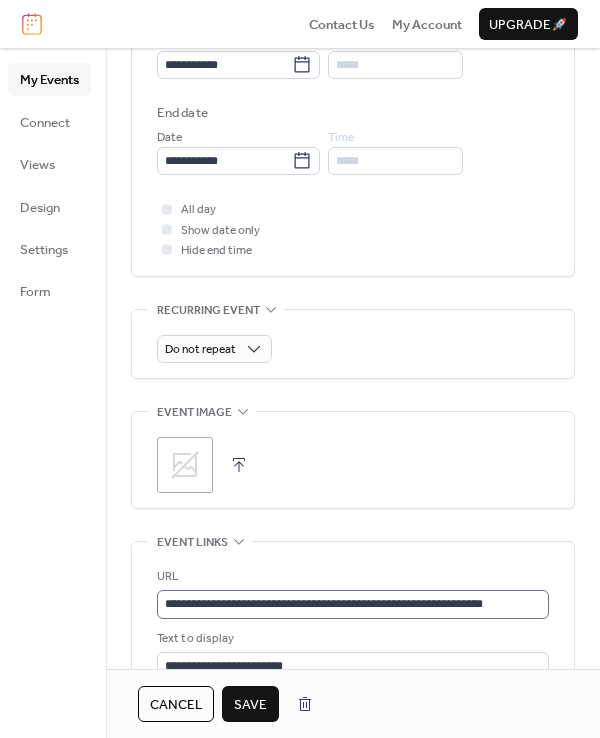type on "**********" 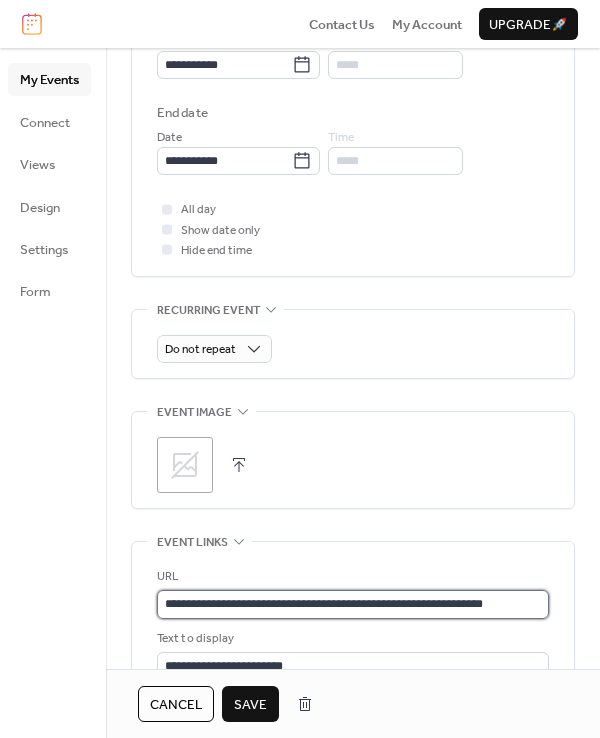 drag, startPoint x: 473, startPoint y: 596, endPoint x: 490, endPoint y: 596, distance: 17 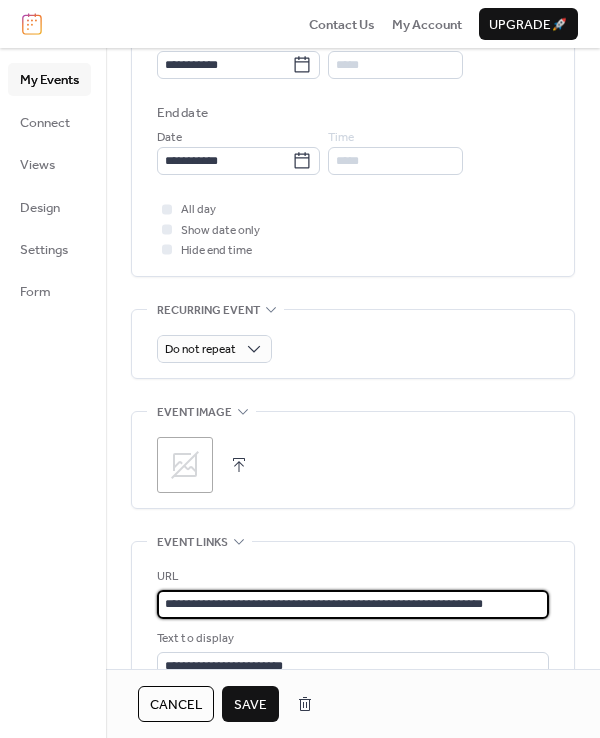 drag, startPoint x: 522, startPoint y: 596, endPoint x: -30, endPoint y: 601, distance: 552.02264 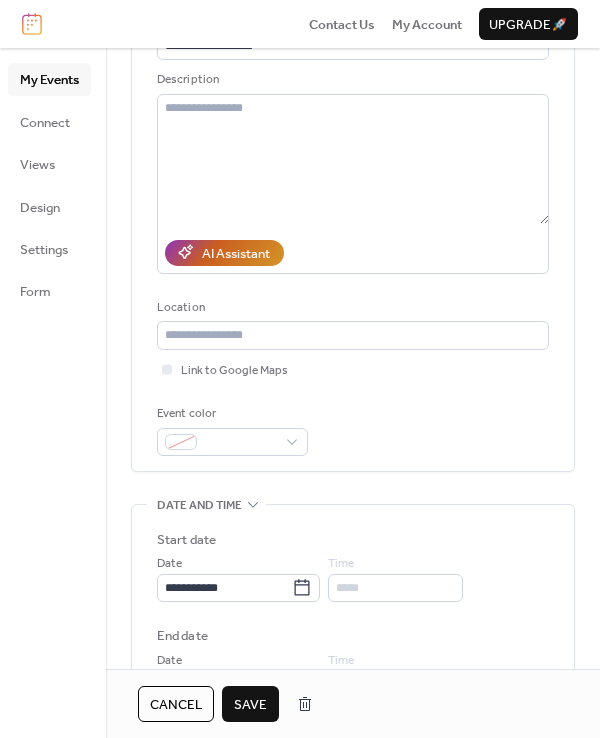 scroll, scrollTop: 100, scrollLeft: 0, axis: vertical 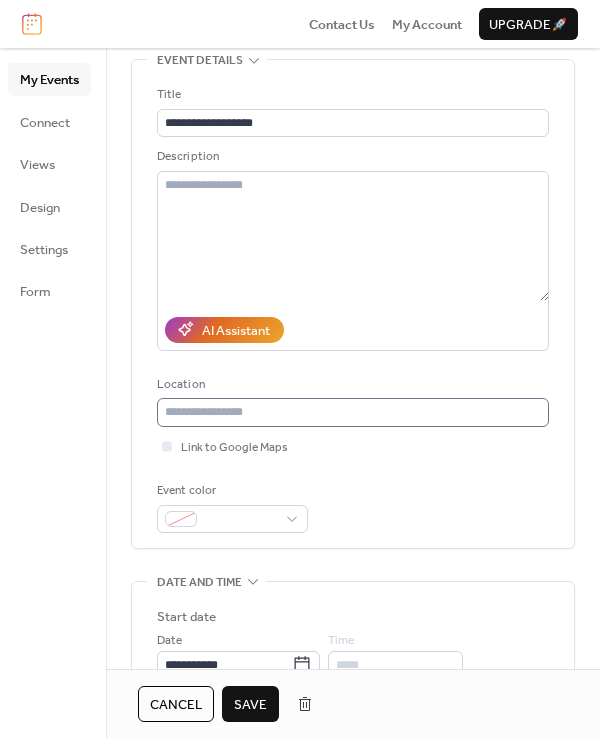 type on "**********" 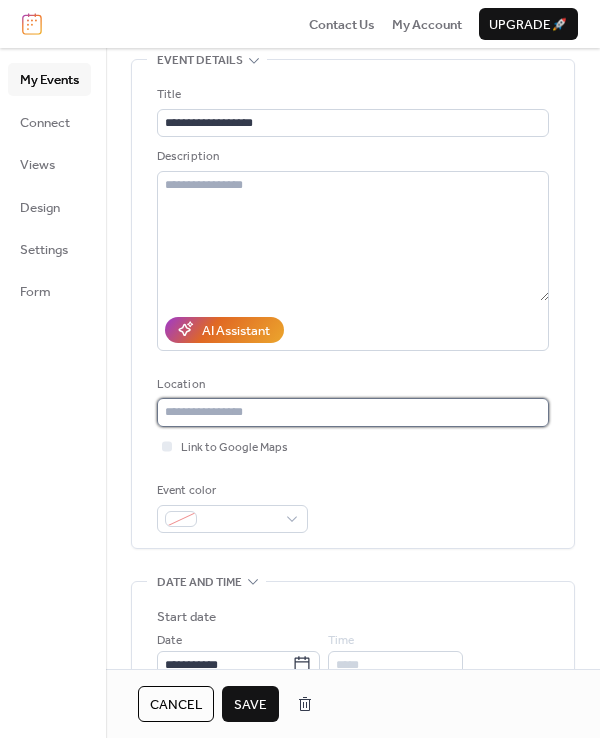 click at bounding box center [353, 412] 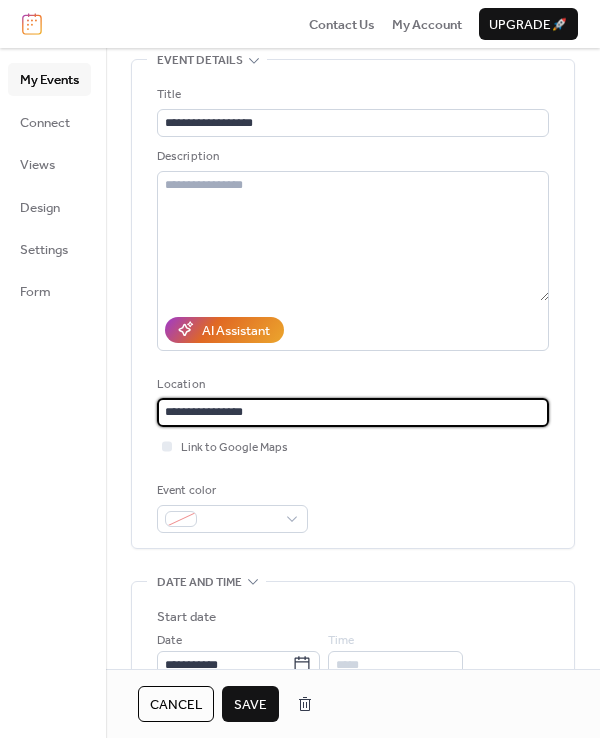 paste on "**********" 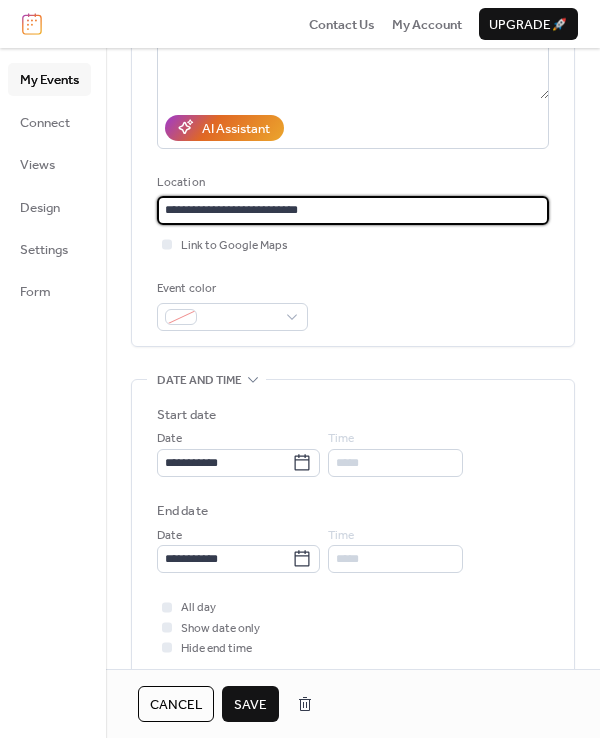 scroll, scrollTop: 300, scrollLeft: 0, axis: vertical 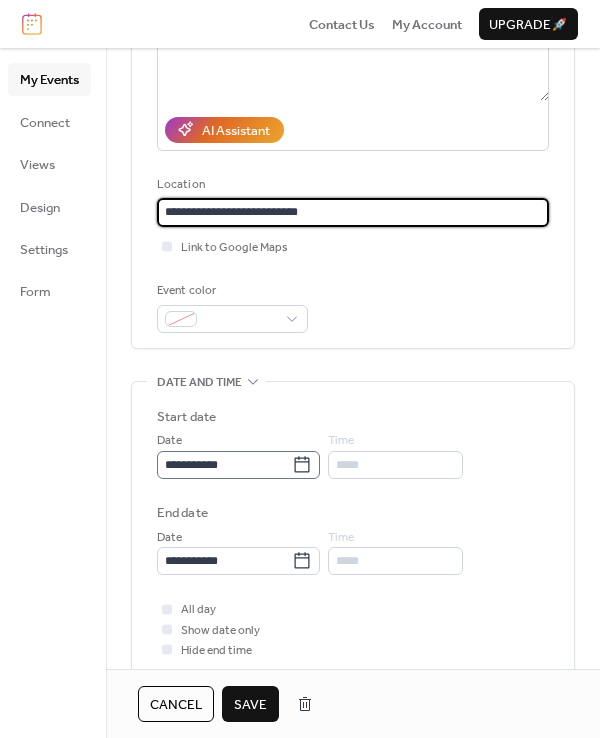type on "**********" 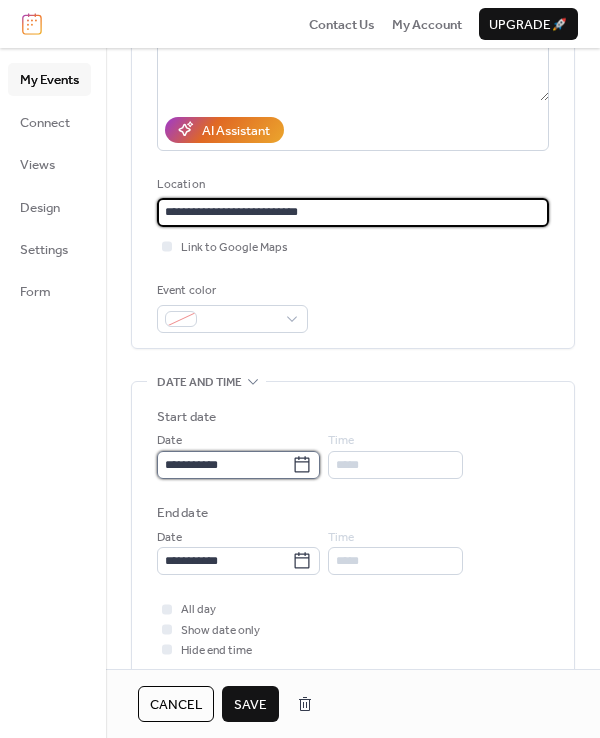 click on "**********" at bounding box center [224, 465] 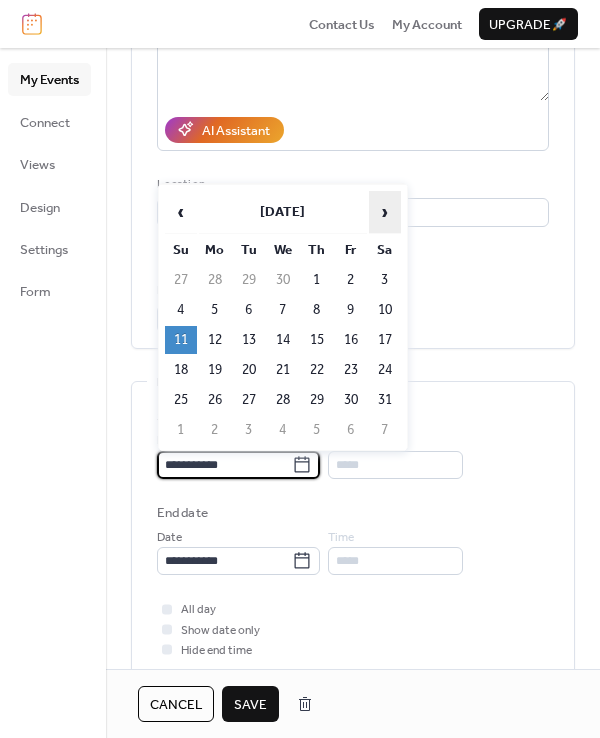 click on "›" at bounding box center [385, 212] 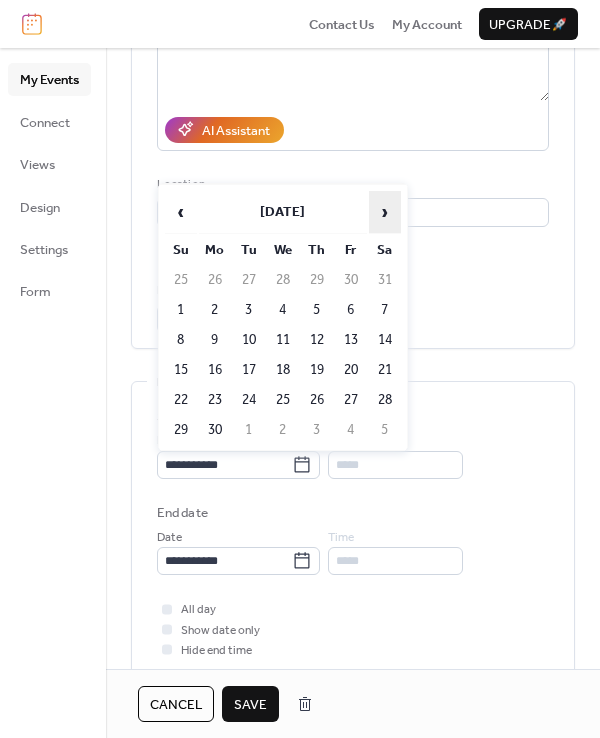 click on "›" at bounding box center (385, 212) 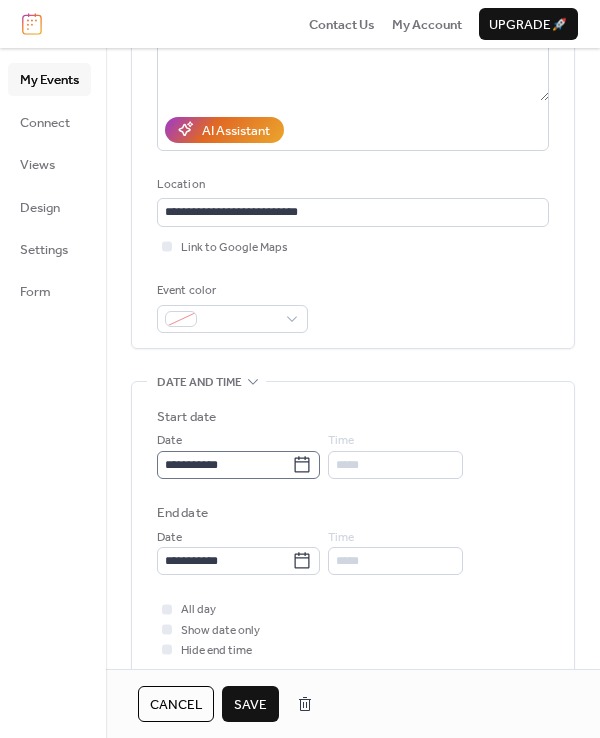click on "**********" at bounding box center (238, 465) 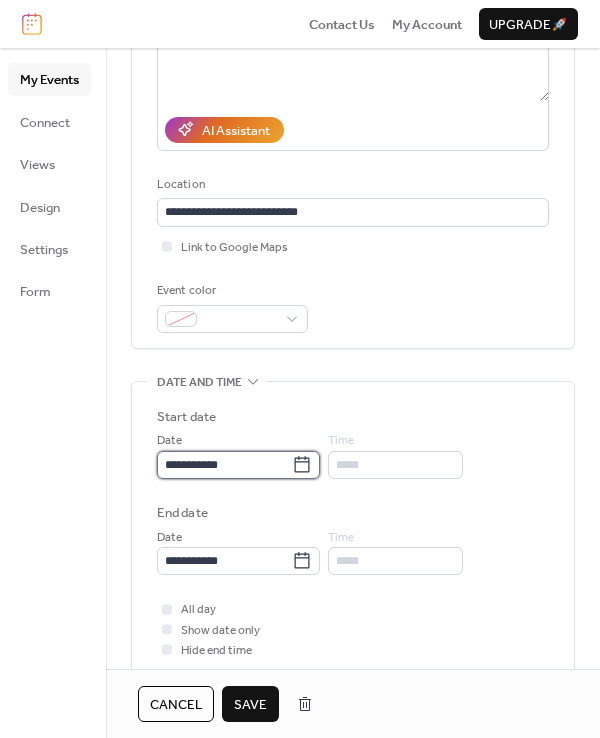 click on "**********" at bounding box center [224, 465] 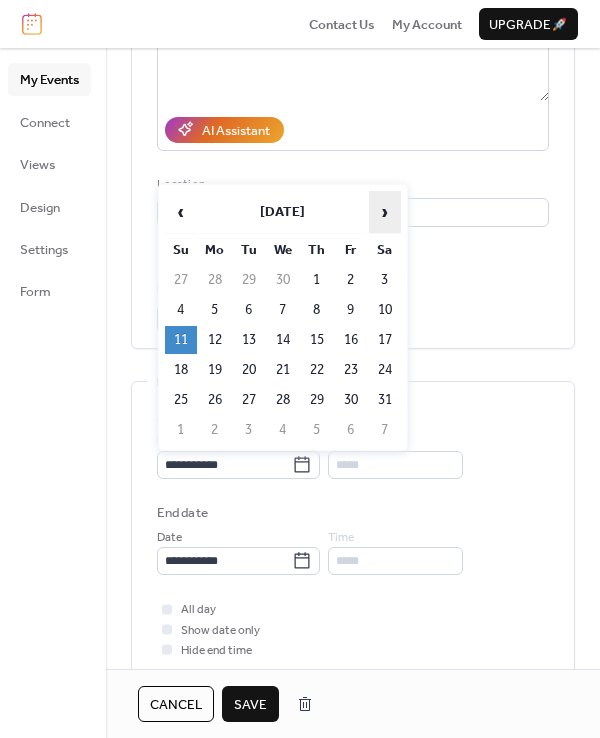 click on "›" at bounding box center (385, 212) 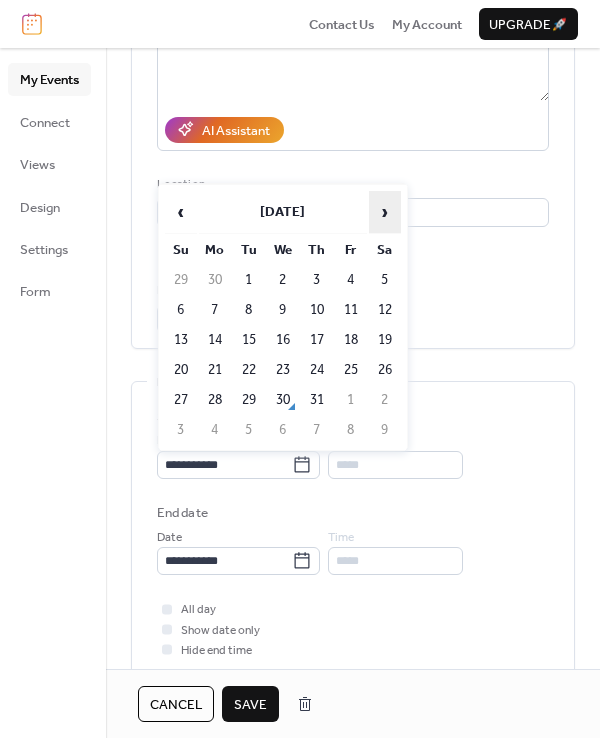 click on "›" at bounding box center [385, 212] 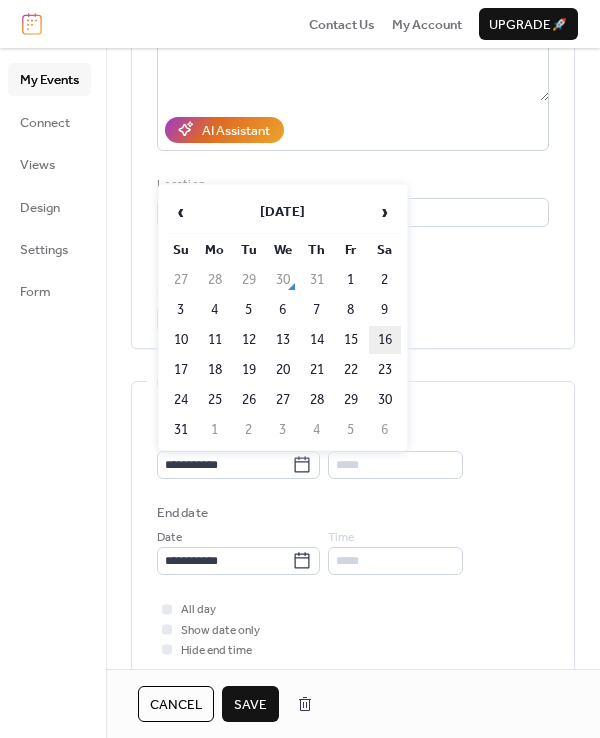 click on "16" at bounding box center [385, 340] 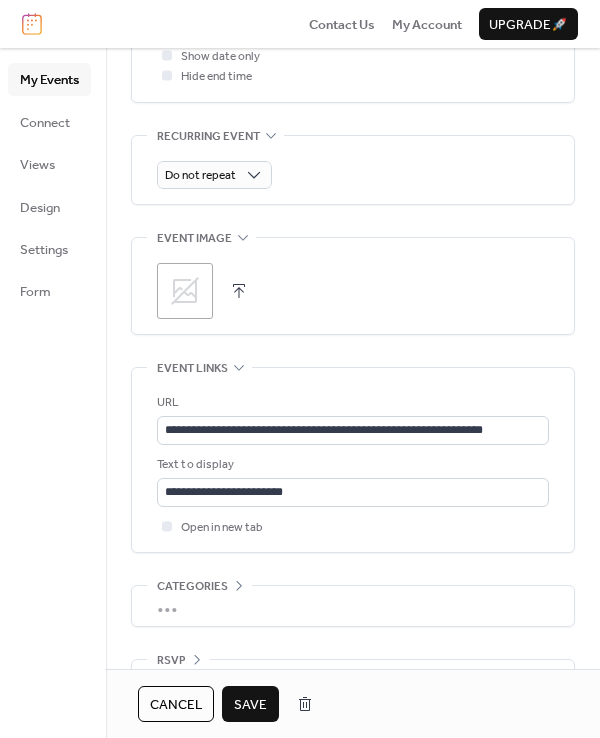 scroll, scrollTop: 923, scrollLeft: 0, axis: vertical 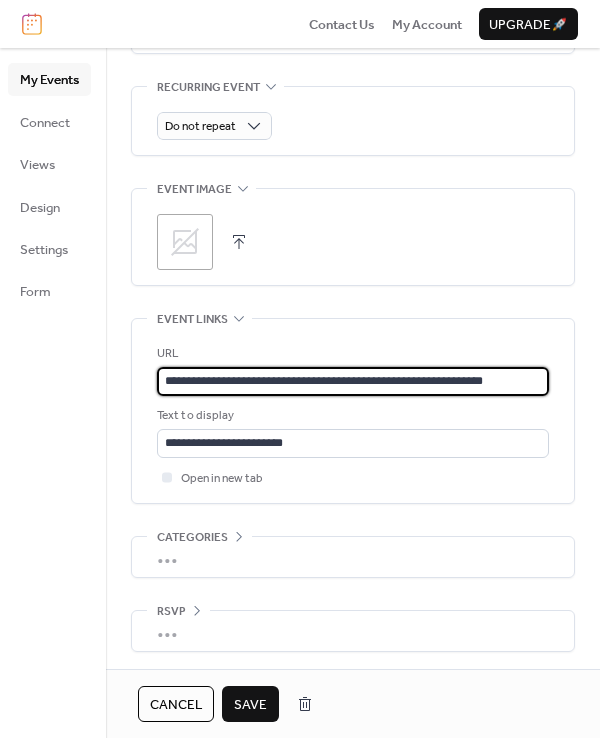 drag, startPoint x: 424, startPoint y: 377, endPoint x: 24, endPoint y: 378, distance: 400.00125 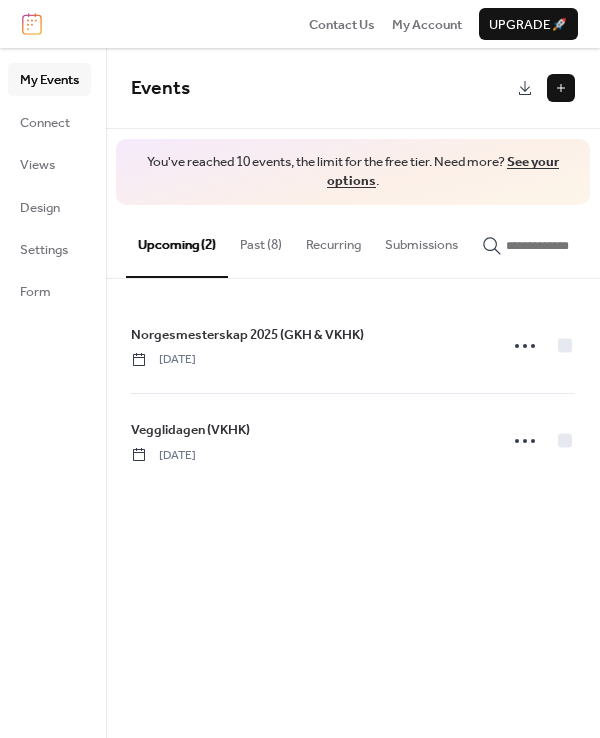 click on "Past (8)" at bounding box center [261, 240] 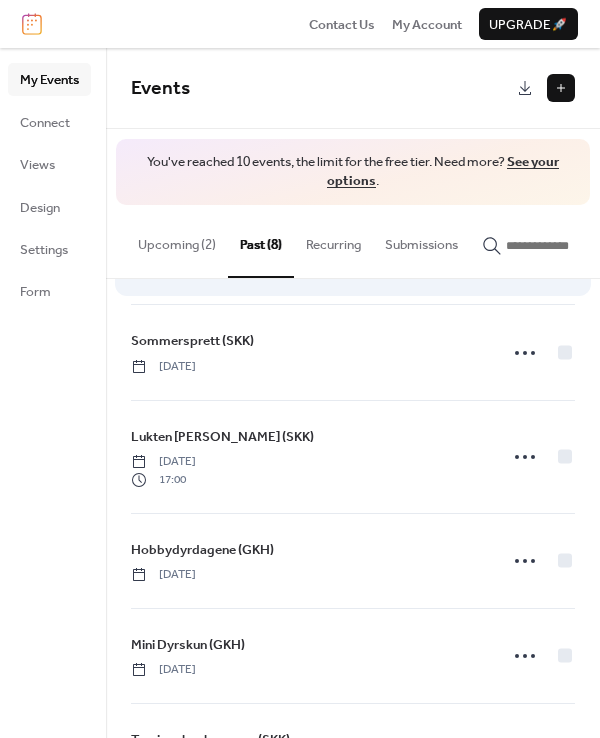 scroll, scrollTop: 0, scrollLeft: 0, axis: both 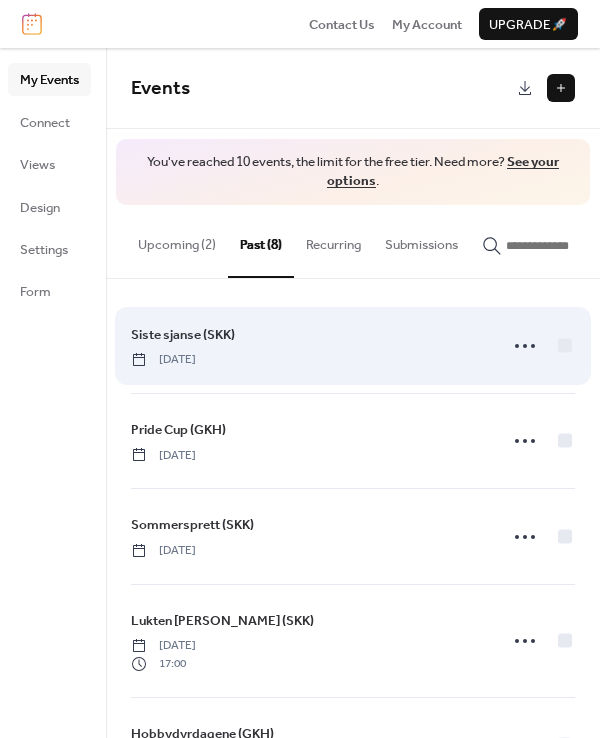 click on "Siste sjanse (SKK)" at bounding box center (183, 335) 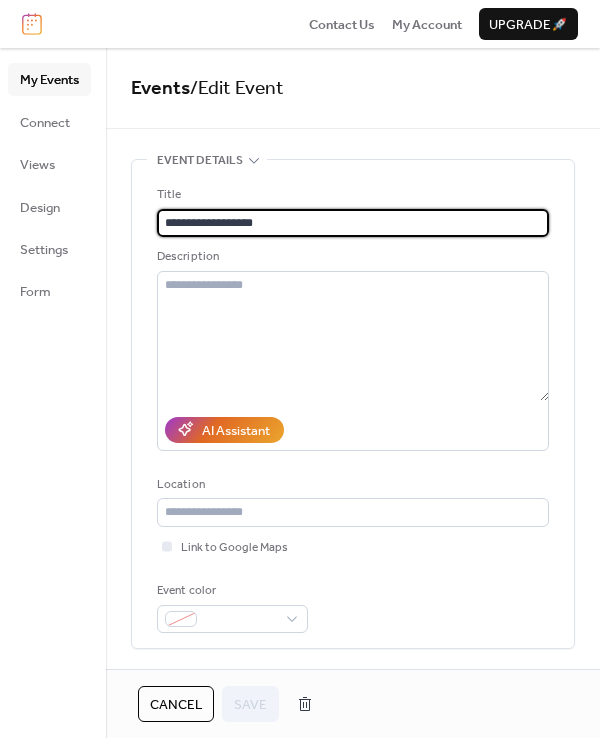 drag, startPoint x: 224, startPoint y: 217, endPoint x: 108, endPoint y: 230, distance: 116.72617 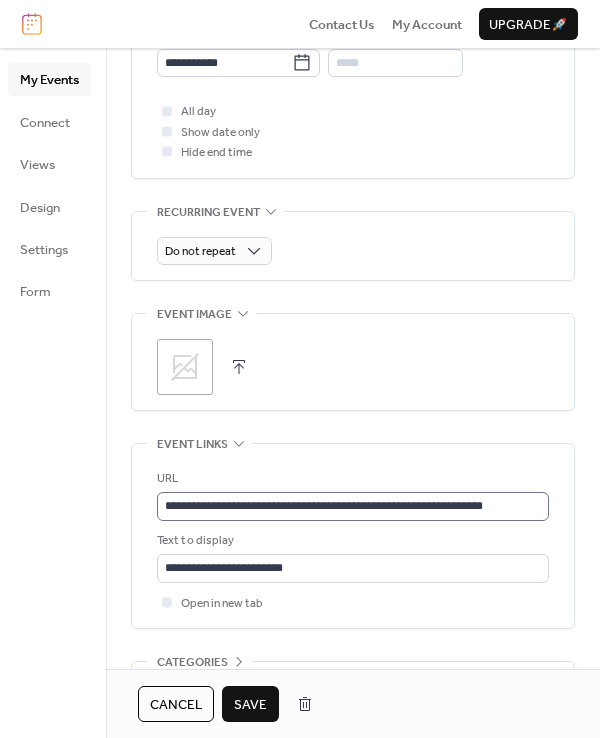 scroll, scrollTop: 800, scrollLeft: 0, axis: vertical 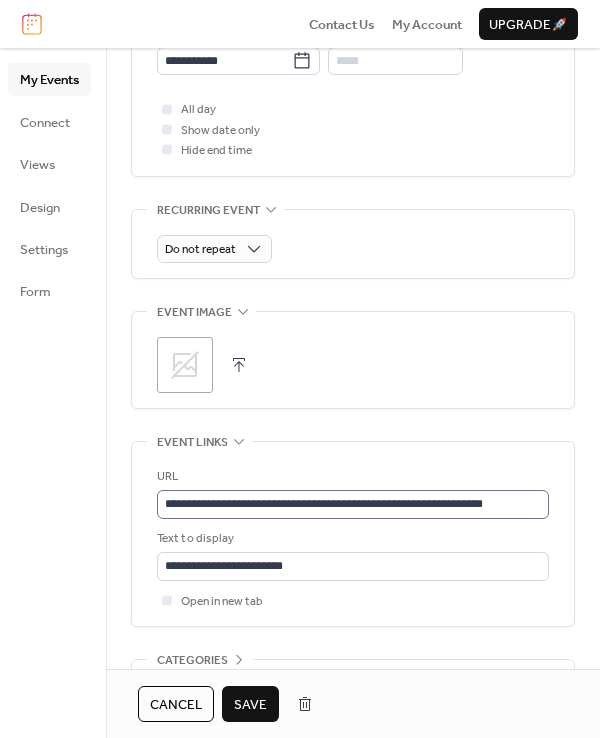 type on "**********" 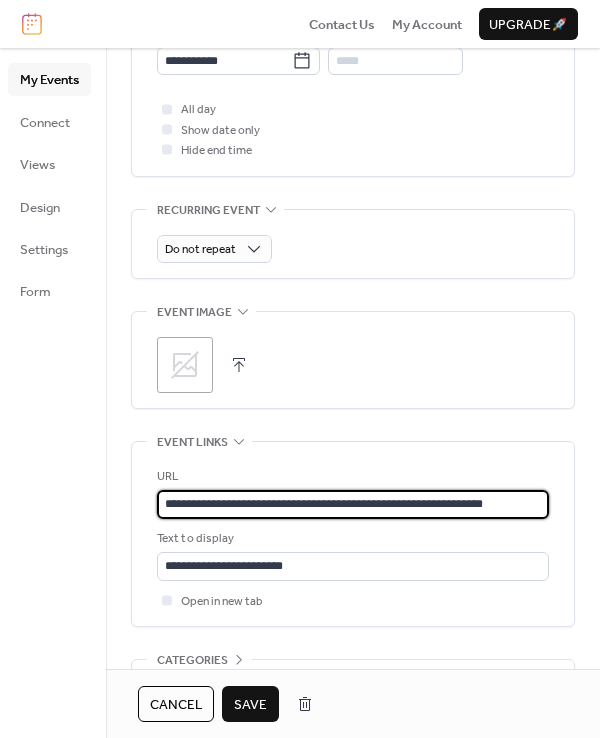 drag, startPoint x: 530, startPoint y: 502, endPoint x: 59, endPoint y: 510, distance: 471.06793 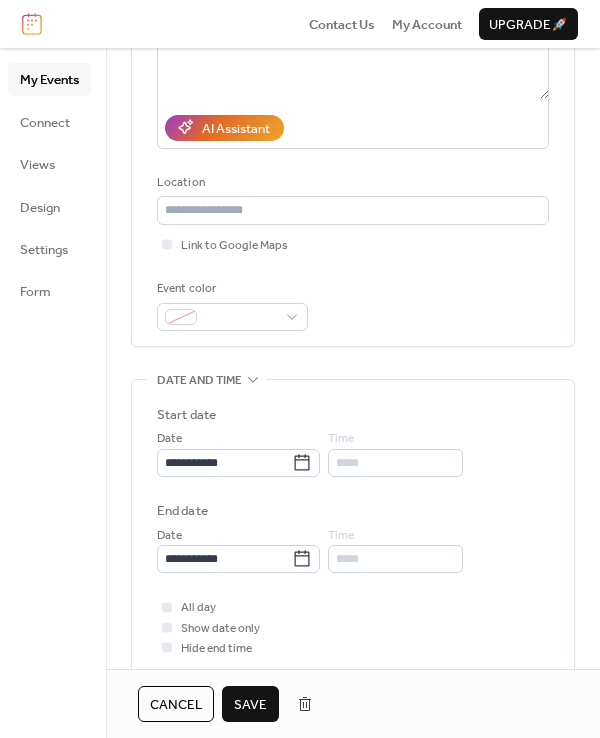scroll, scrollTop: 300, scrollLeft: 0, axis: vertical 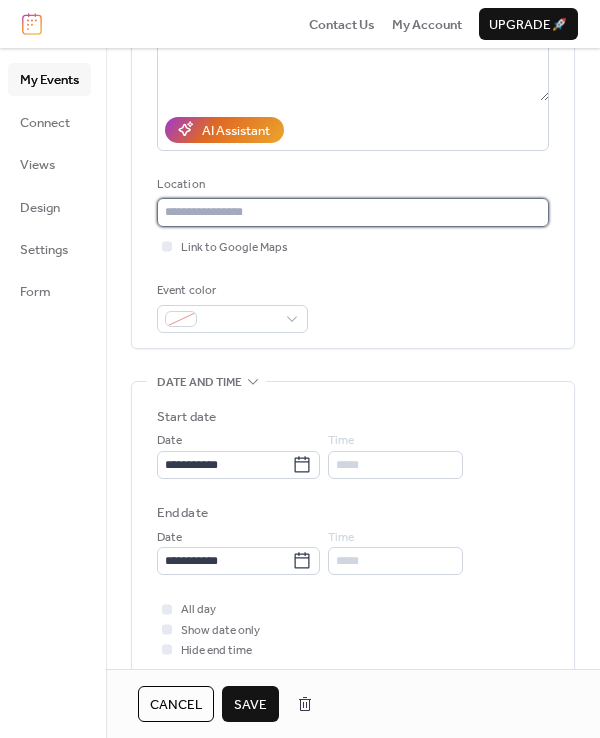 click at bounding box center [353, 212] 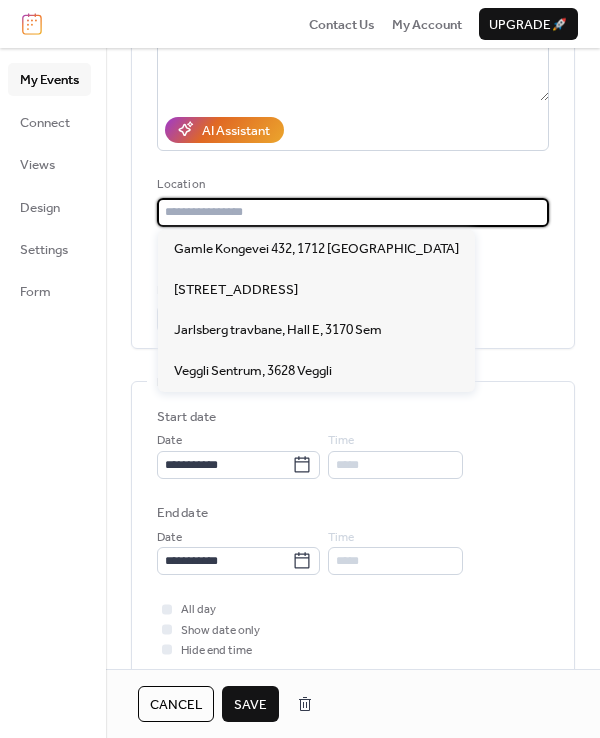 paste on "**********" 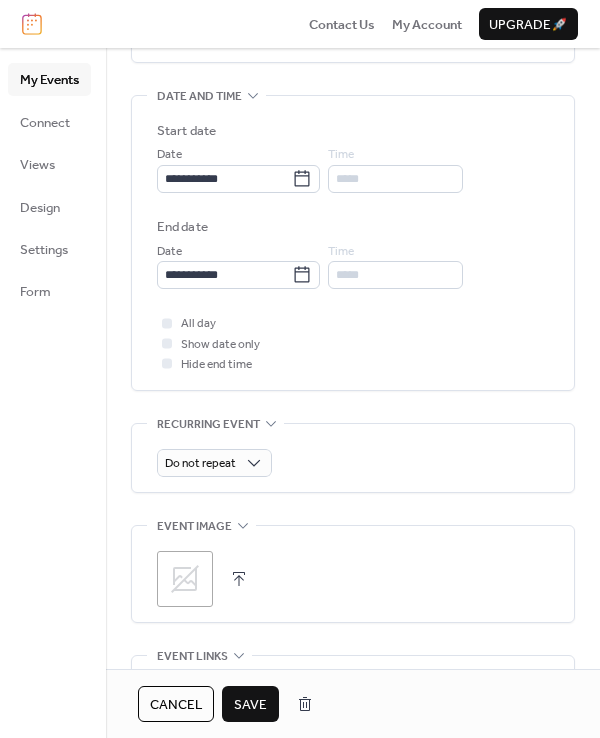 scroll, scrollTop: 600, scrollLeft: 0, axis: vertical 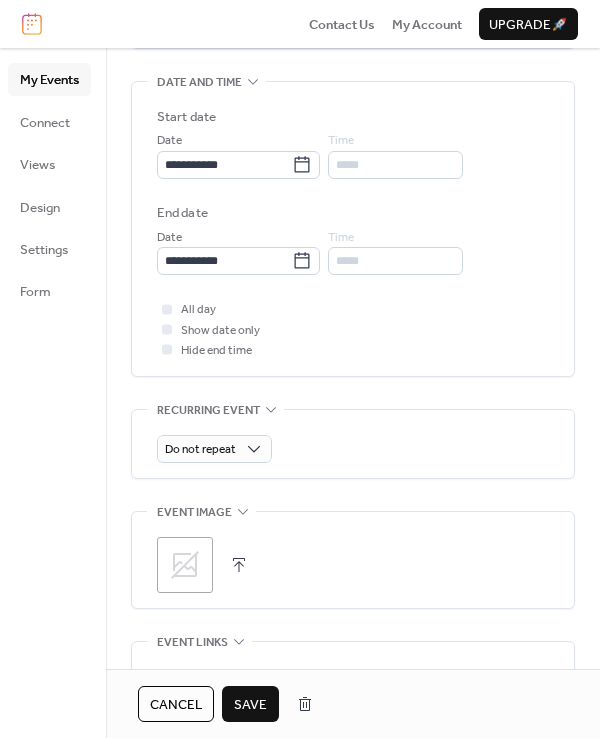 type on "**********" 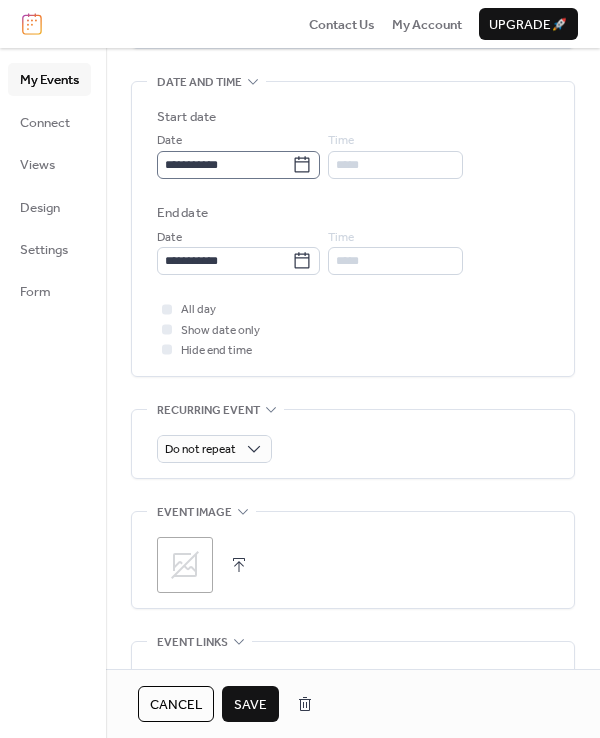 type 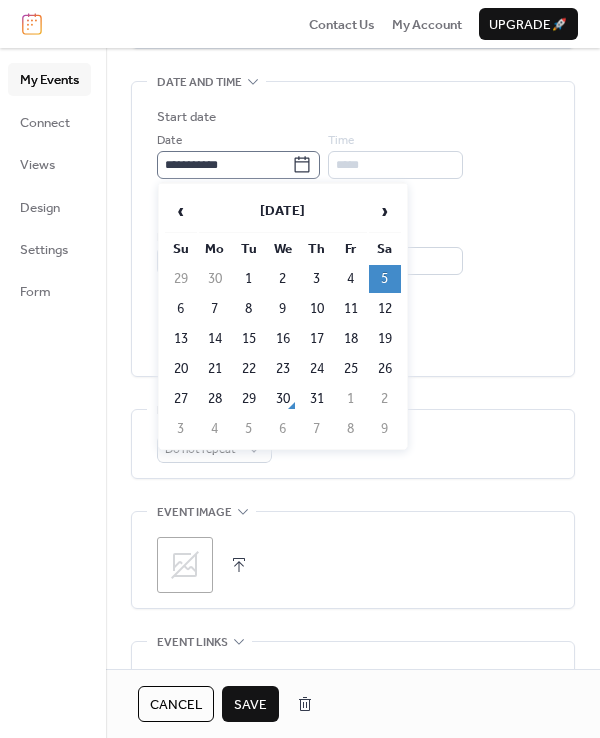 click 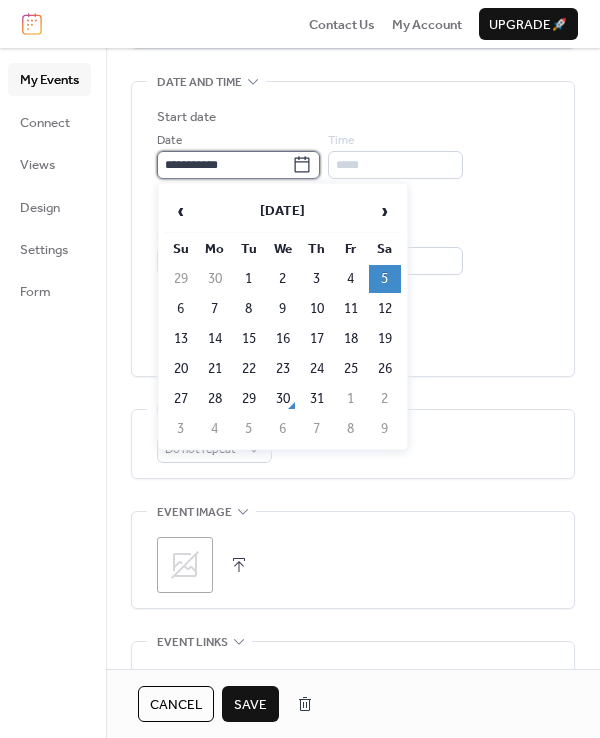 click on "**********" at bounding box center [224, 165] 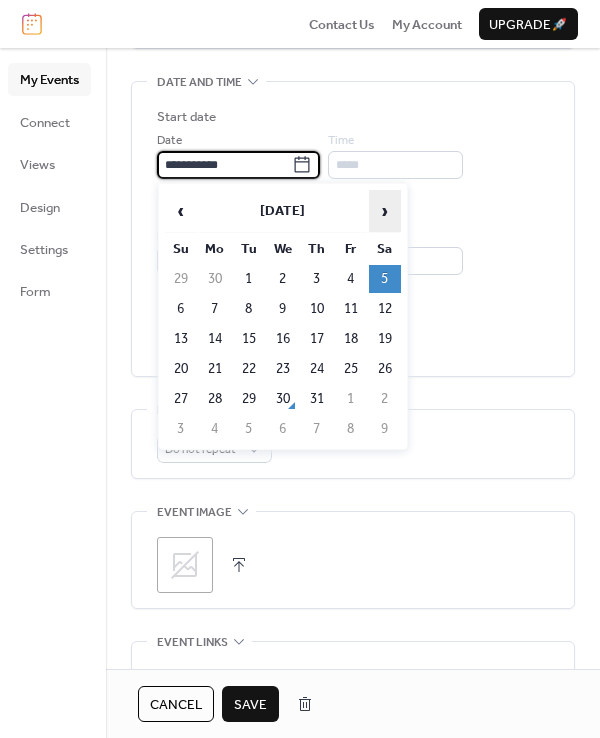 click on "›" at bounding box center (385, 211) 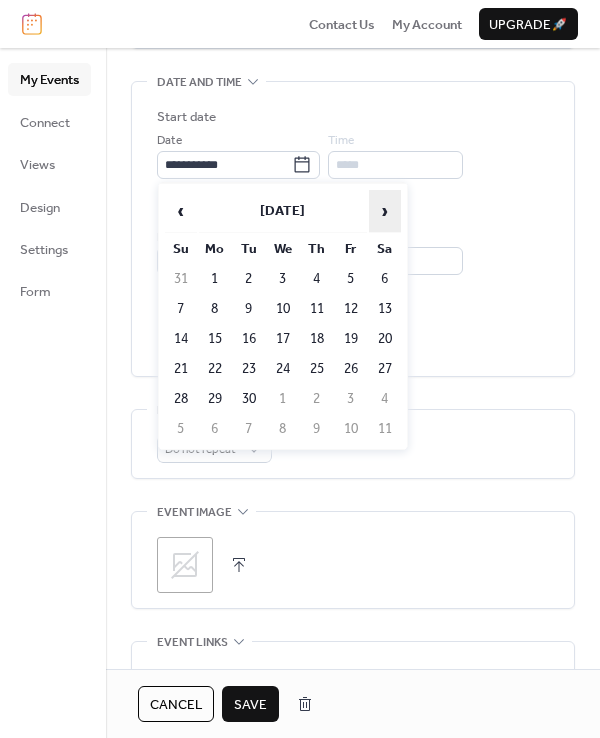 click on "›" at bounding box center [385, 211] 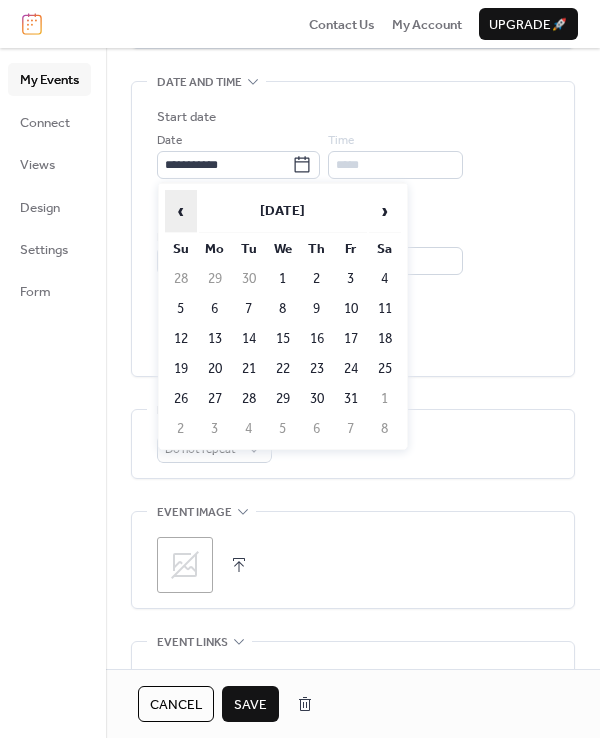 click on "‹" at bounding box center [181, 211] 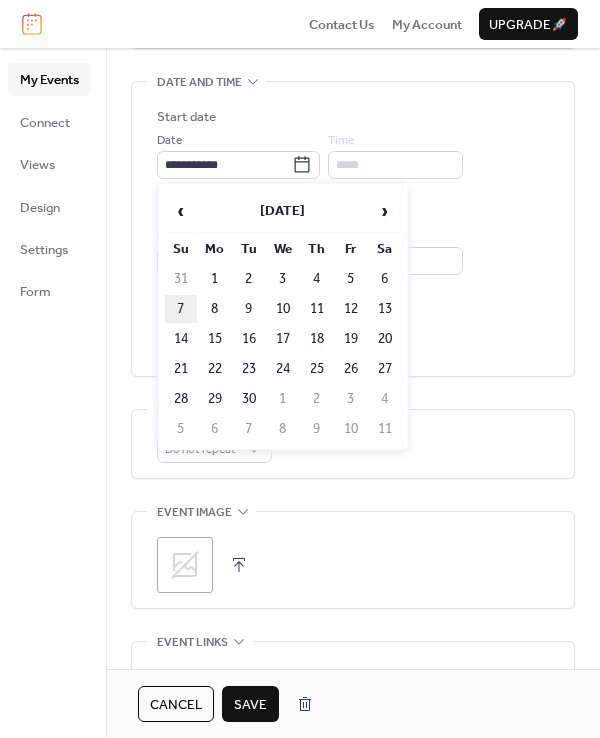 click on "7" at bounding box center [181, 309] 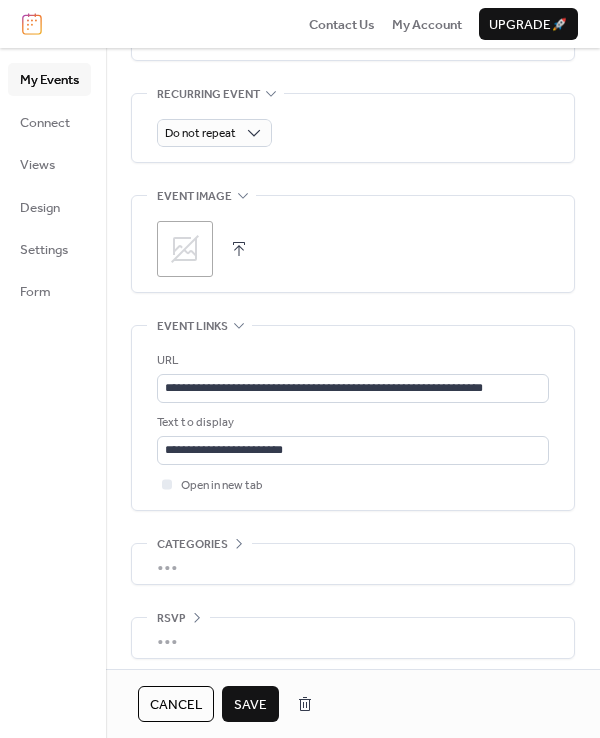 scroll, scrollTop: 923, scrollLeft: 0, axis: vertical 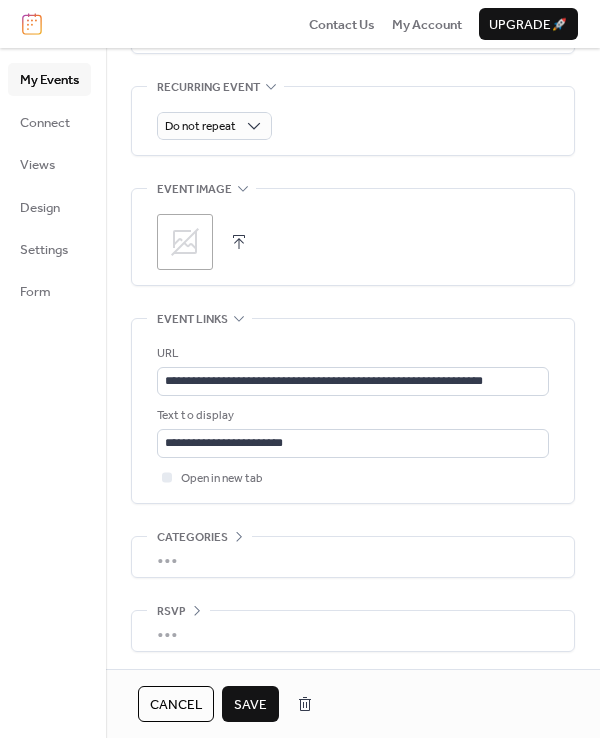 click on "Save" at bounding box center (250, 705) 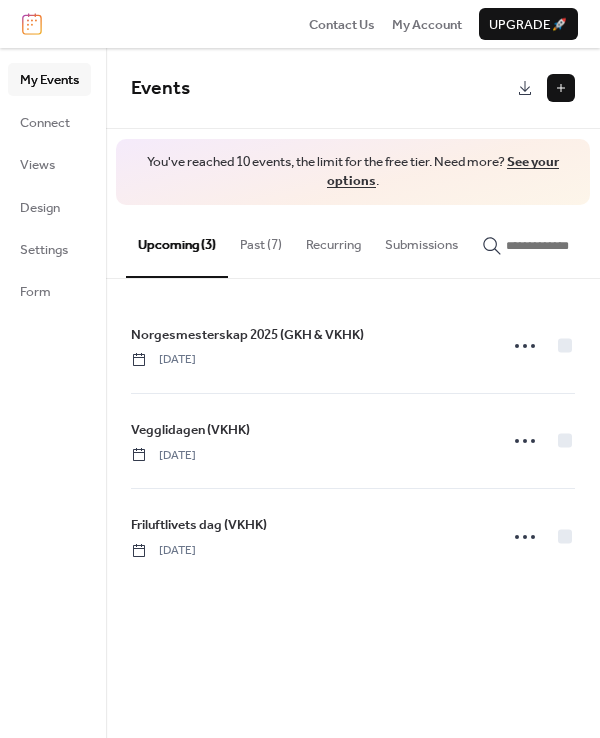click on "Past (7)" at bounding box center [261, 240] 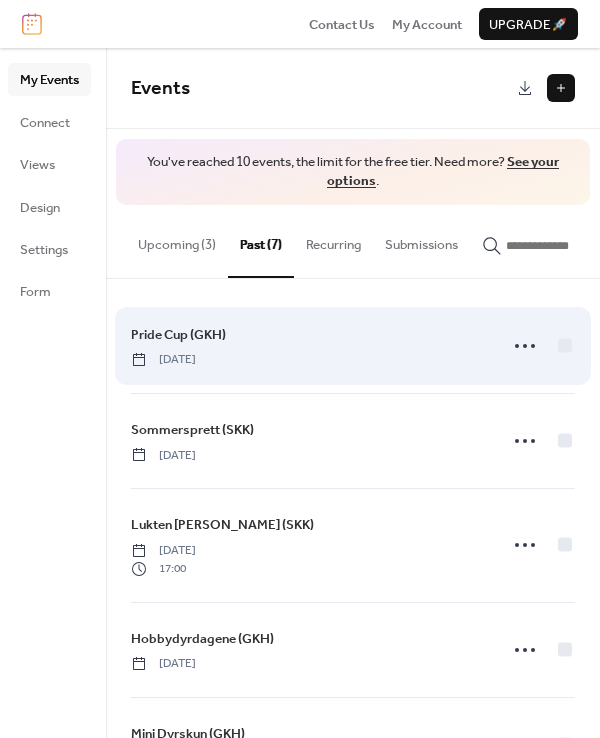 click on "Pride Cup (GKH)" at bounding box center (178, 335) 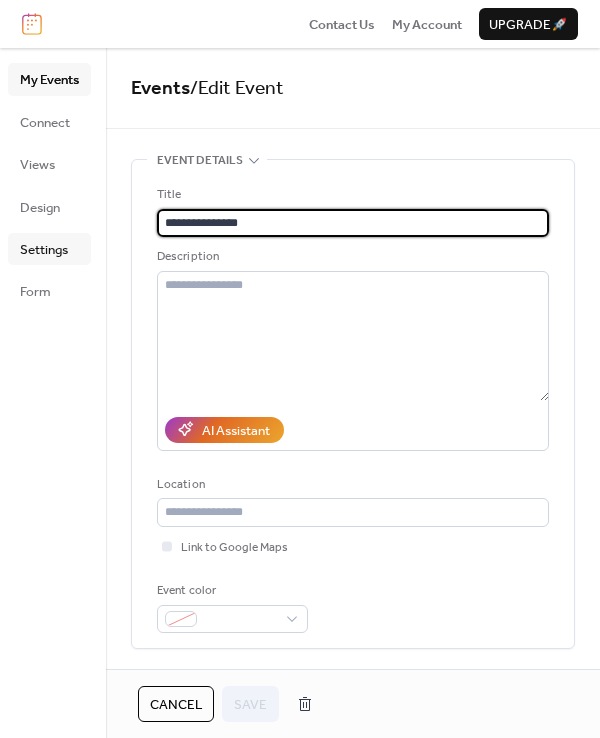 drag, startPoint x: 200, startPoint y: 224, endPoint x: 88, endPoint y: 234, distance: 112.44554 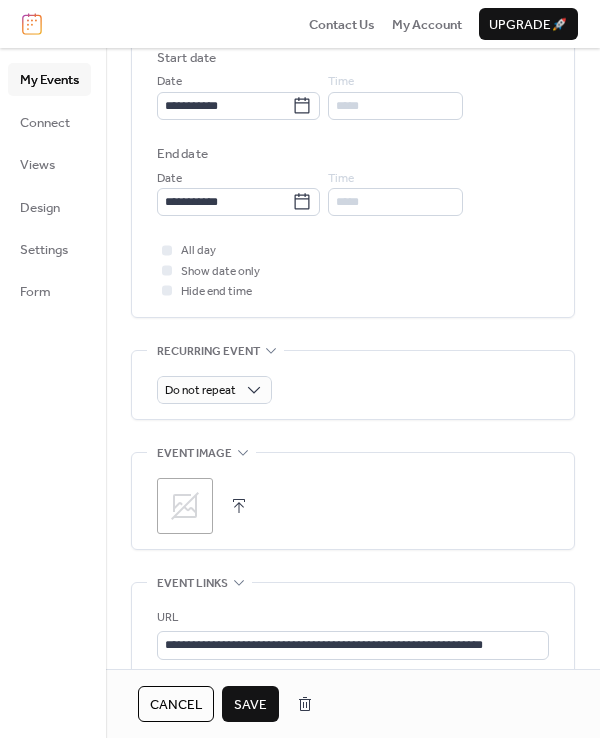 scroll, scrollTop: 800, scrollLeft: 0, axis: vertical 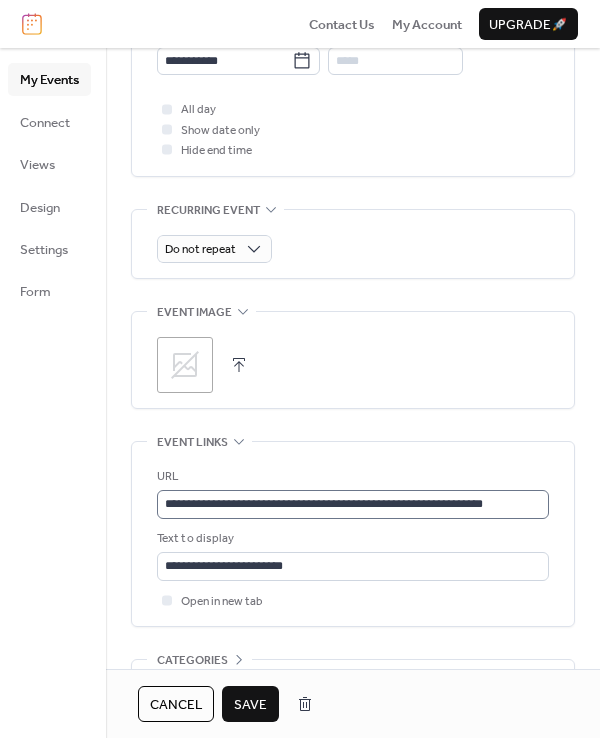 type on "**********" 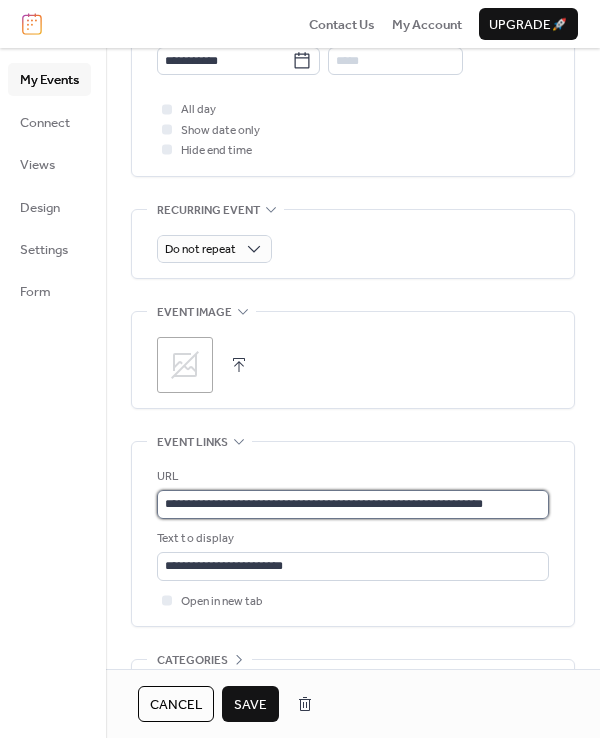 click on "**********" at bounding box center [353, 504] 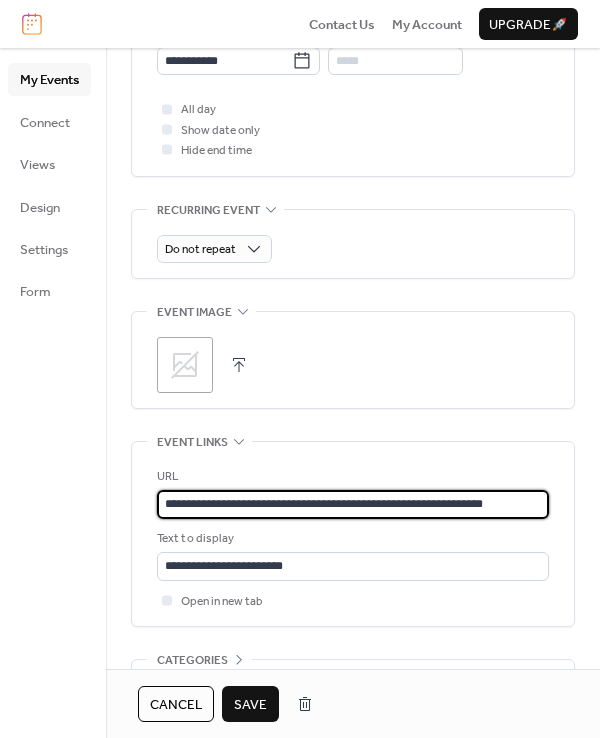 paste 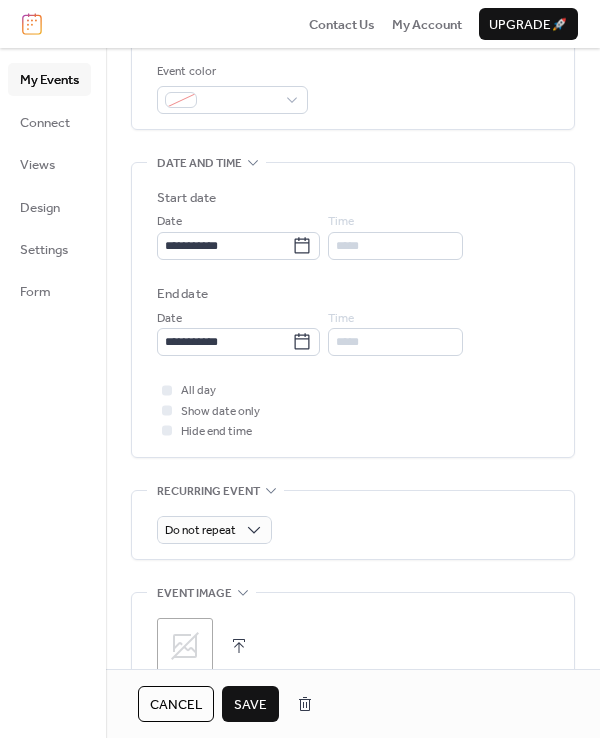 scroll, scrollTop: 500, scrollLeft: 0, axis: vertical 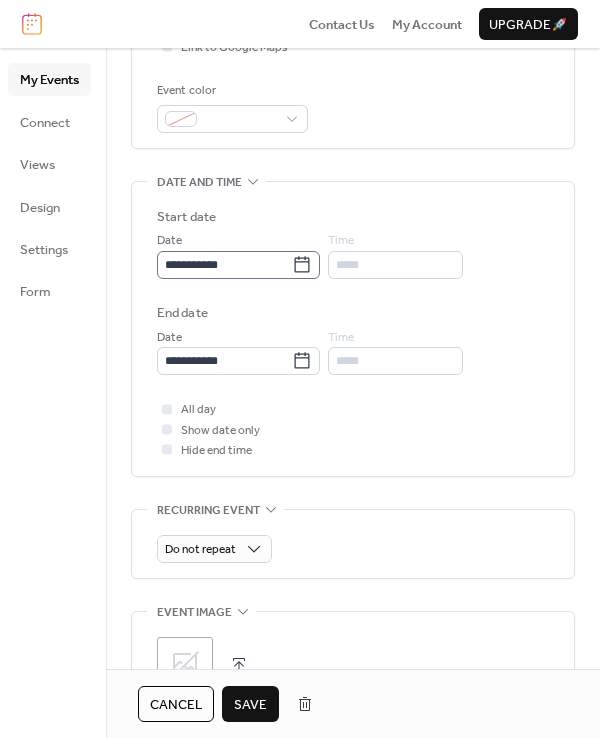 click 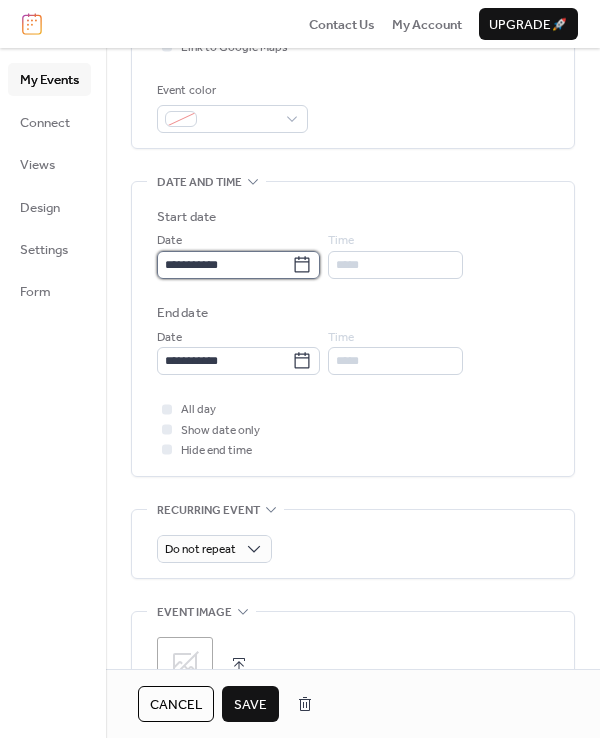 click on "**********" at bounding box center (224, 265) 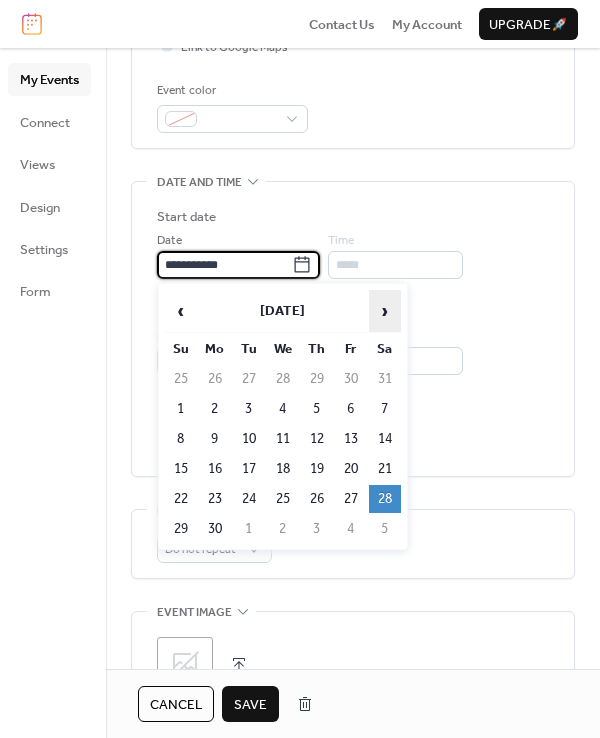 click on "›" at bounding box center (385, 311) 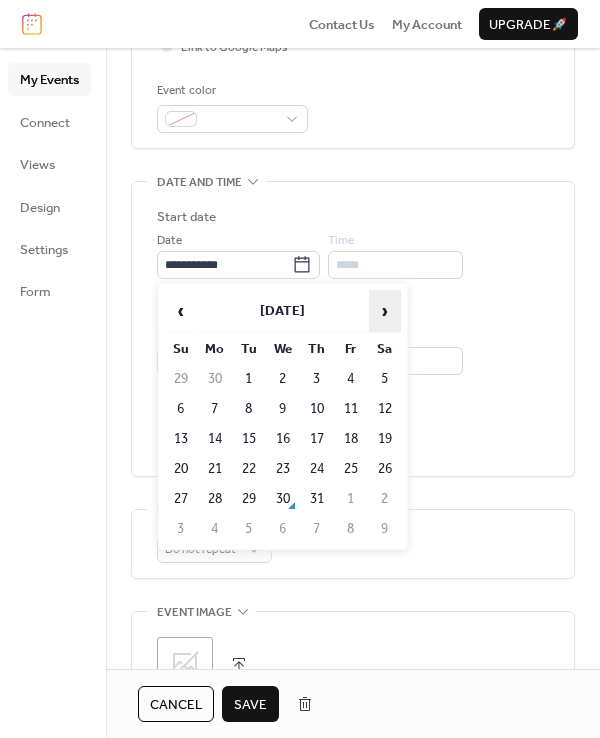 click on "›" at bounding box center [385, 311] 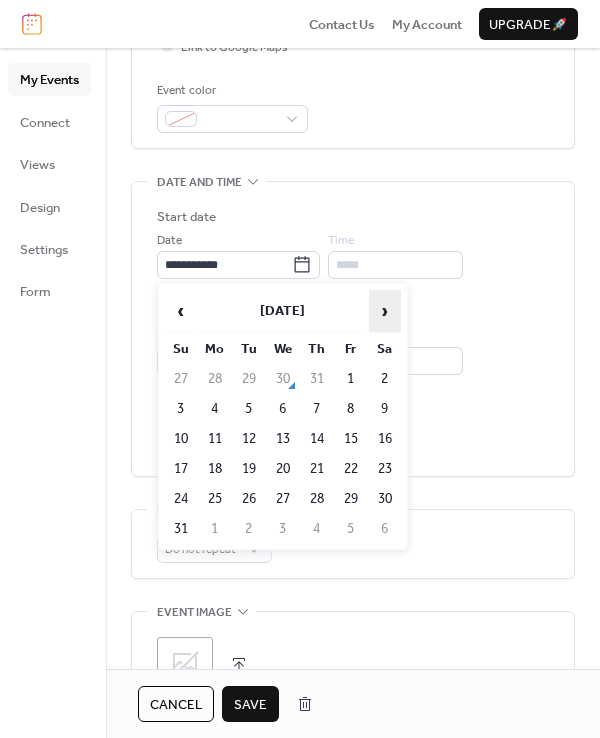 click on "›" at bounding box center [385, 311] 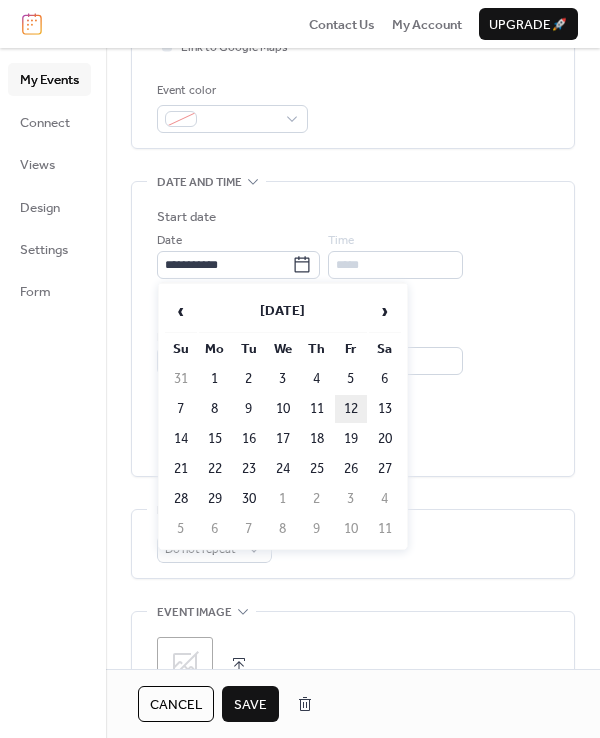 click on "12" at bounding box center [351, 409] 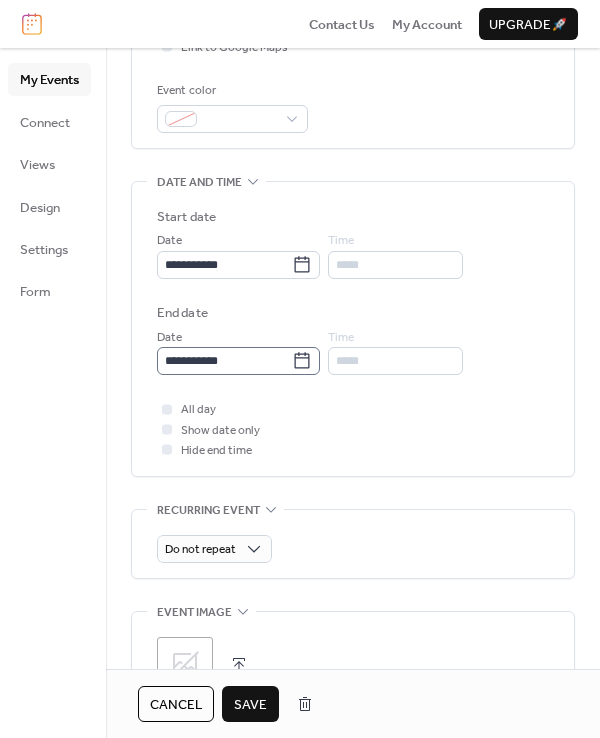 click 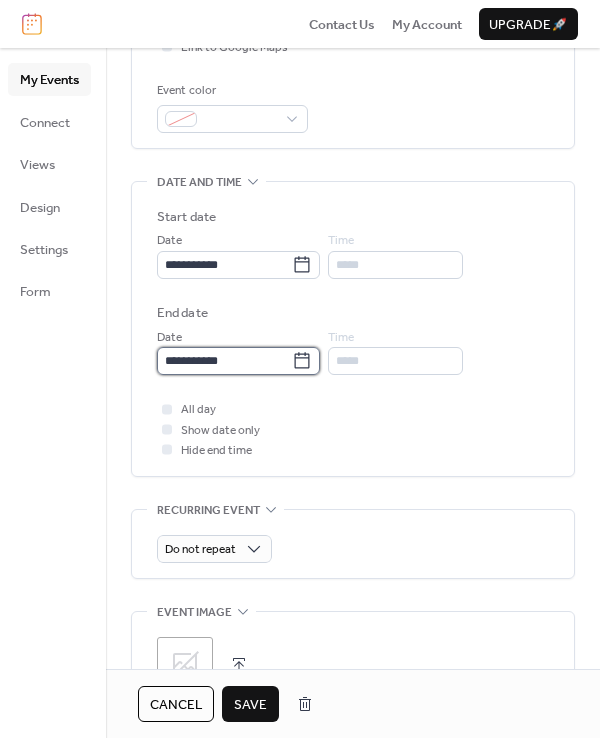 click on "**********" at bounding box center [224, 361] 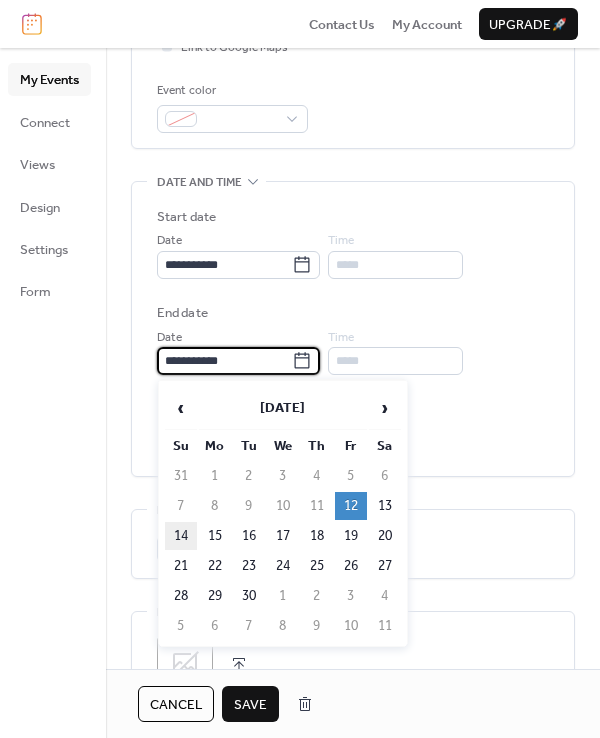 click on "14" at bounding box center (181, 536) 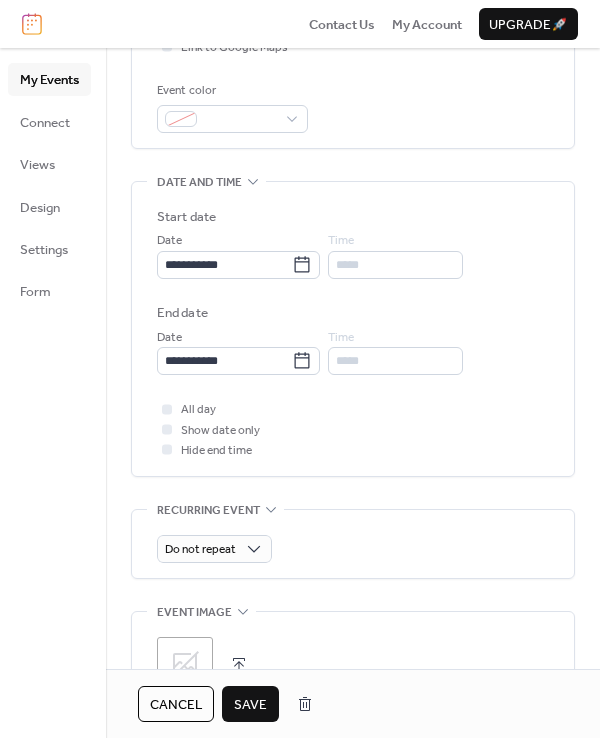scroll, scrollTop: 300, scrollLeft: 0, axis: vertical 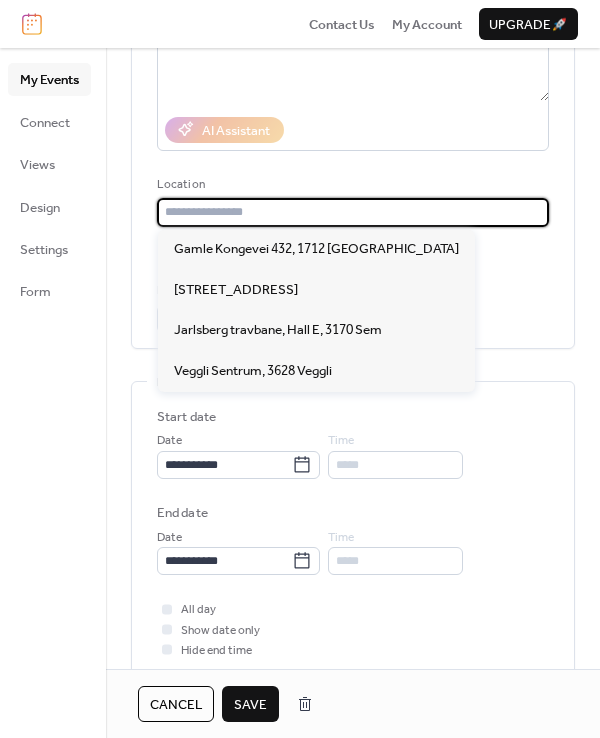 click at bounding box center [353, 212] 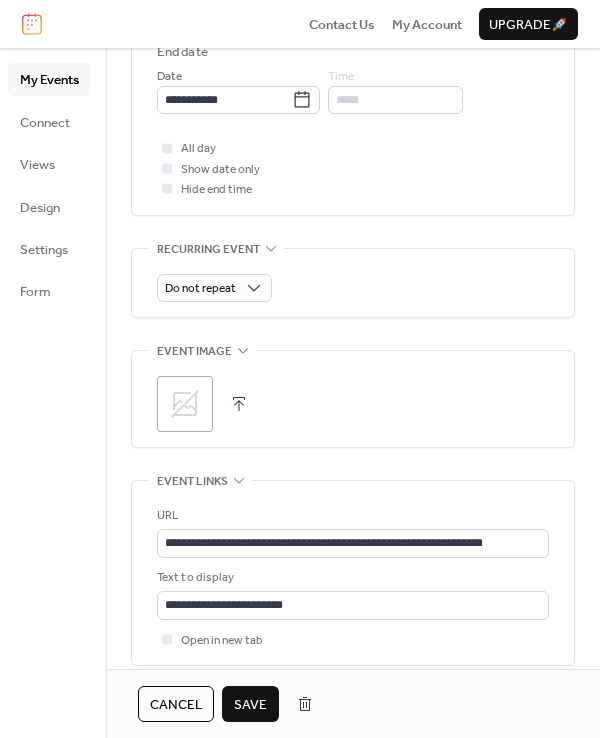 scroll, scrollTop: 800, scrollLeft: 0, axis: vertical 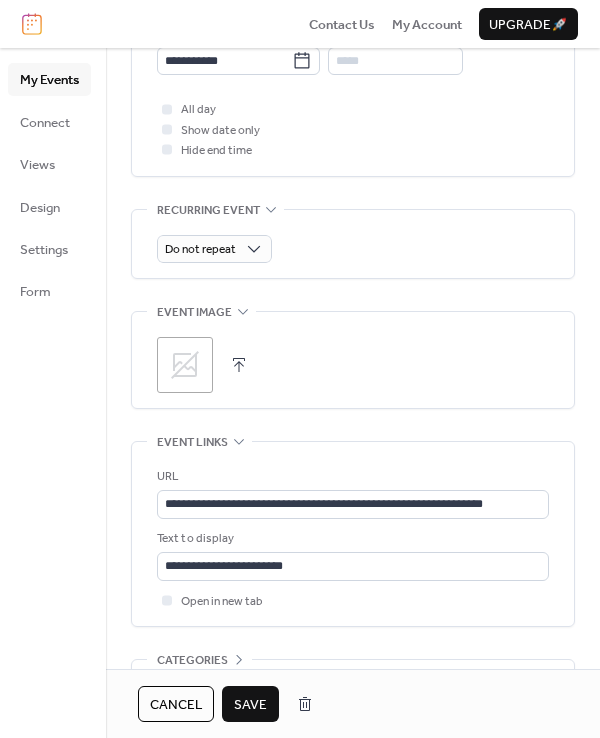 type on "**********" 